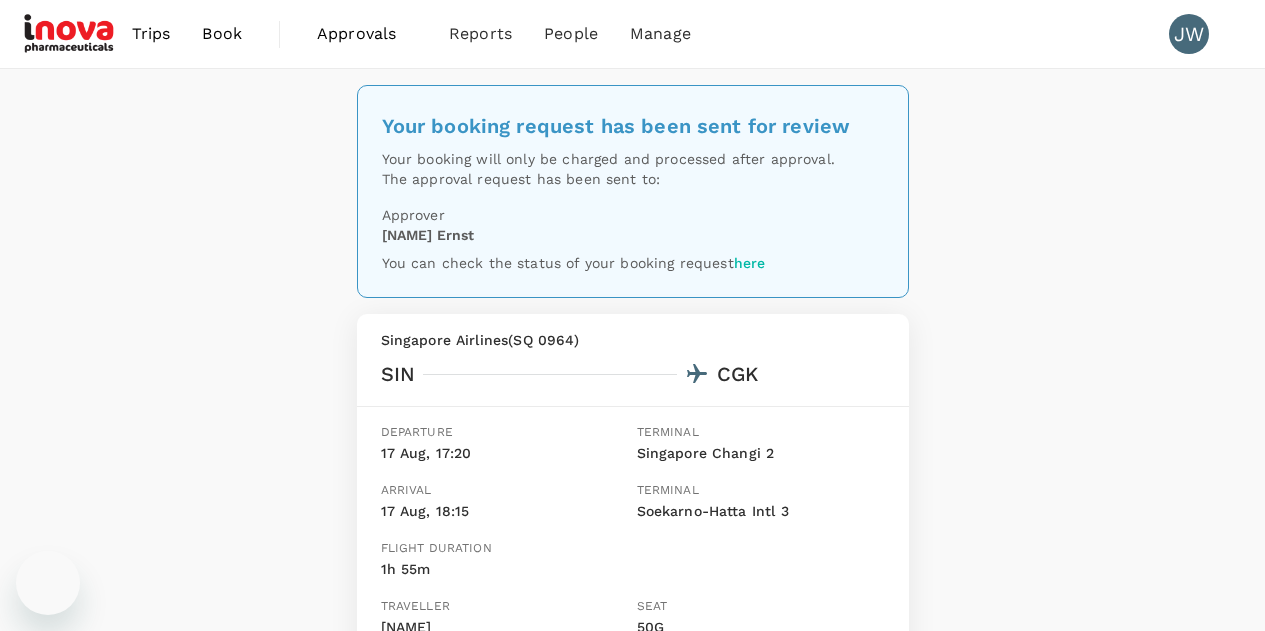scroll, scrollTop: 0, scrollLeft: 0, axis: both 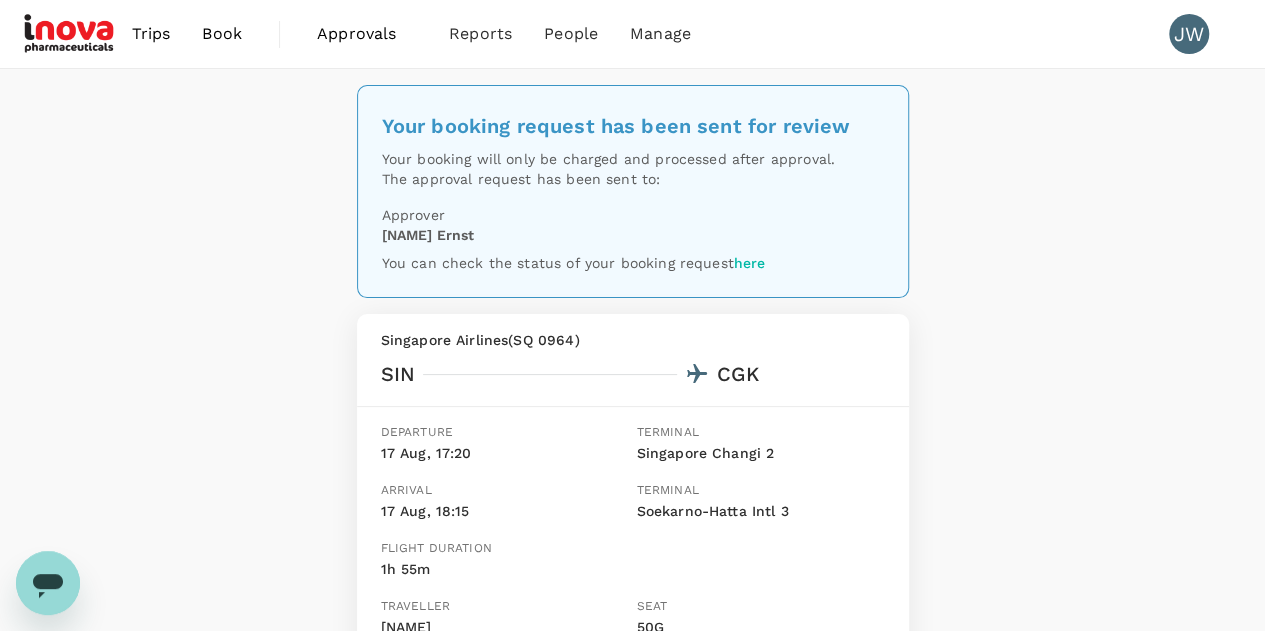 click on "Book" at bounding box center [222, 34] 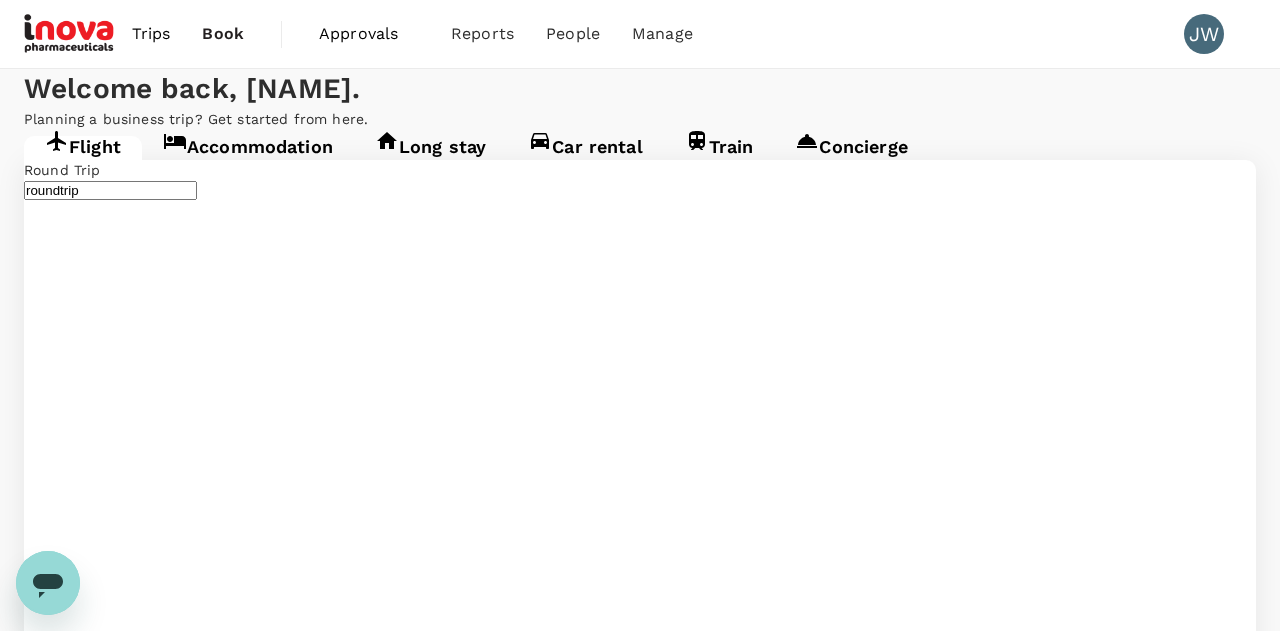 type 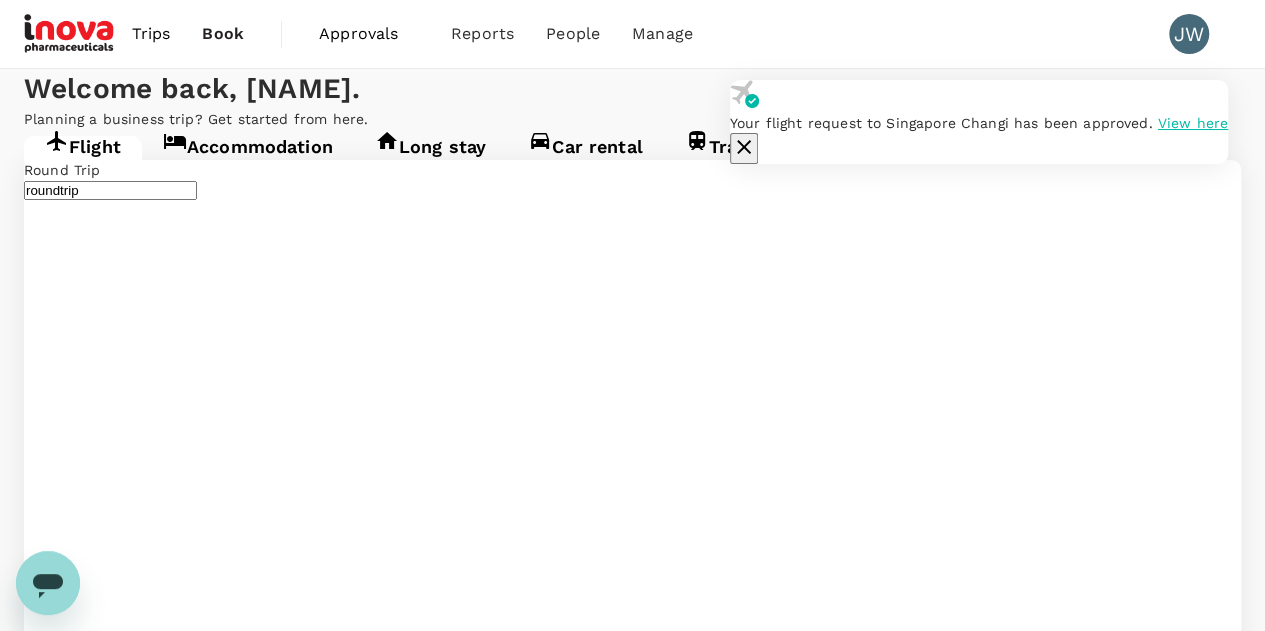 type on "Singapore, Singapore (any)" 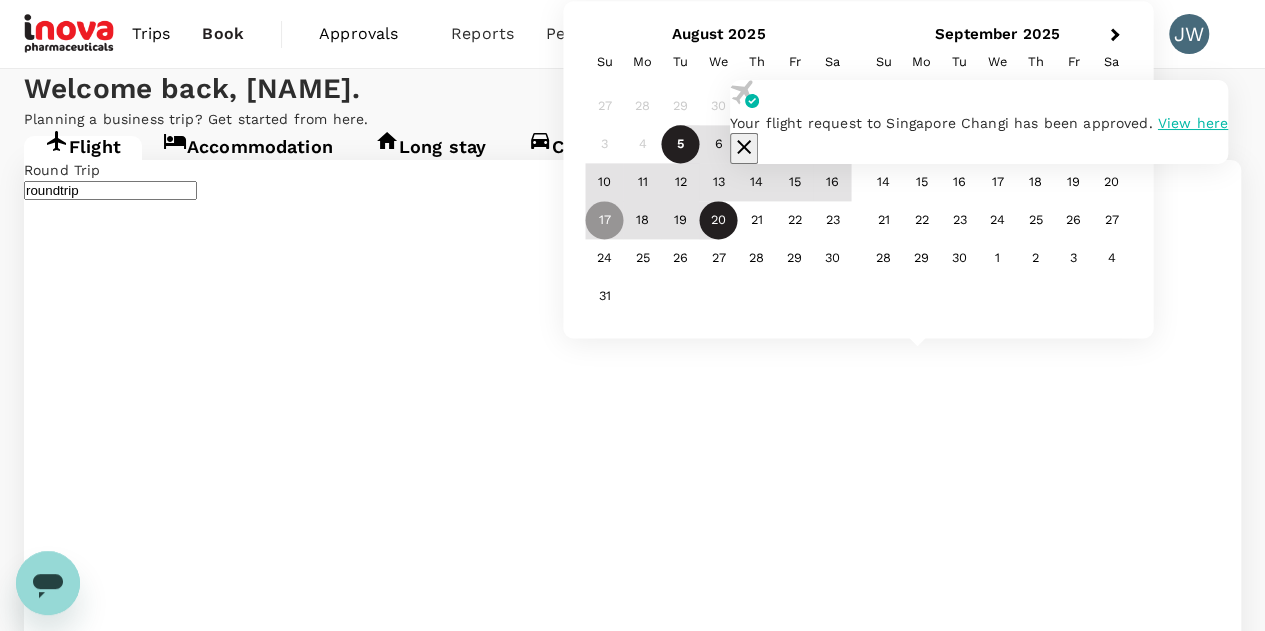 type on "Bangkok, Thailand (any)" 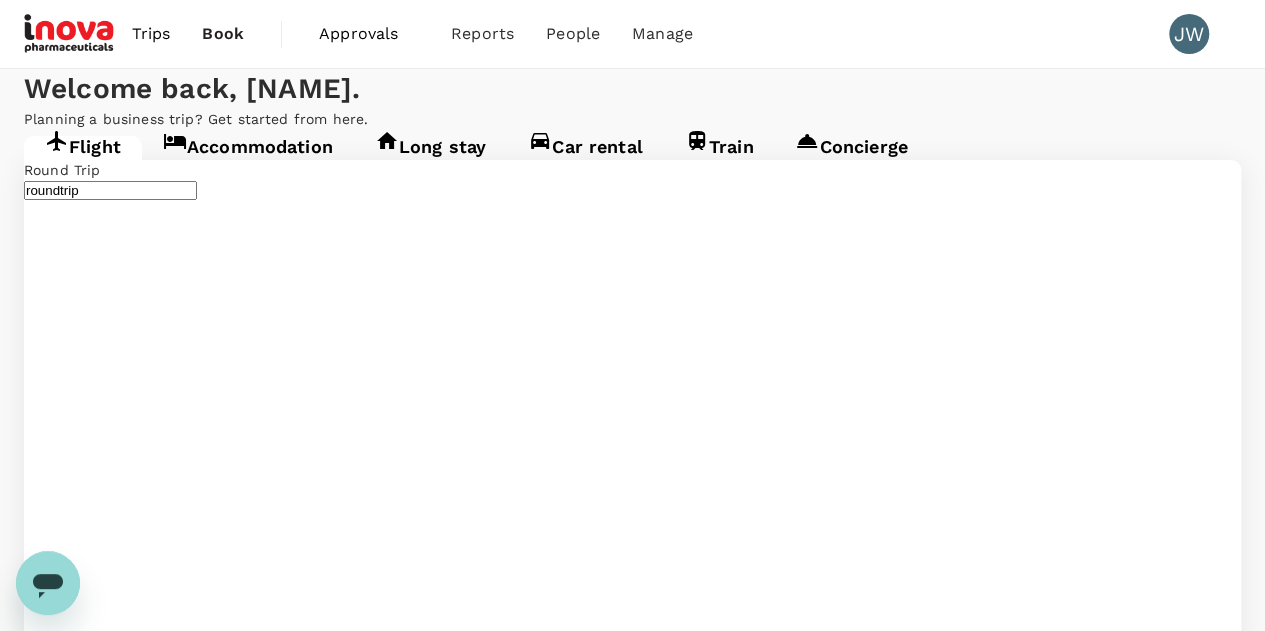 click on "17 Aug" at bounding box center [45, 4168] 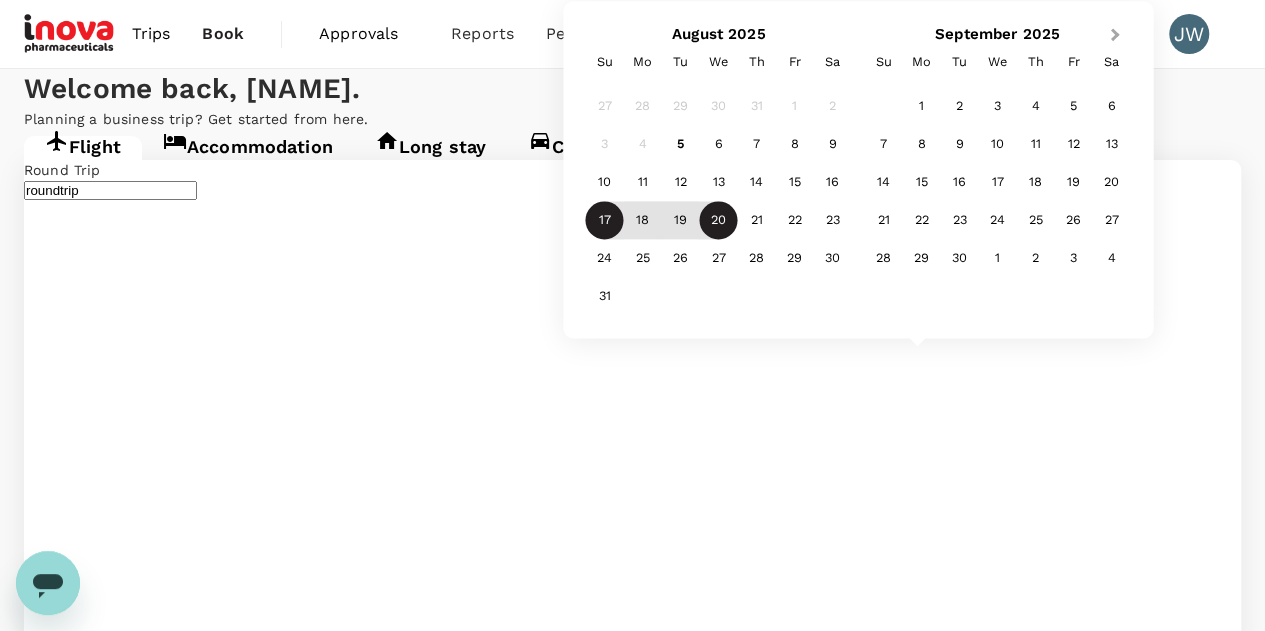 click on "Next Month" at bounding box center [1117, 36] 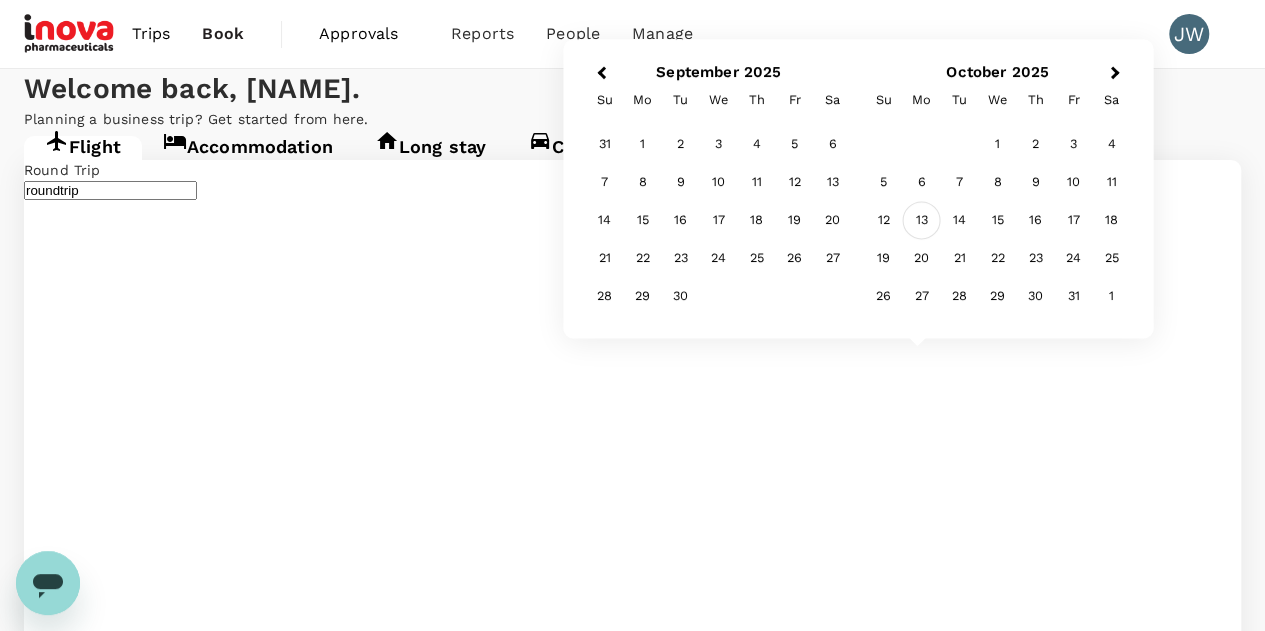click on "13" at bounding box center [922, 221] 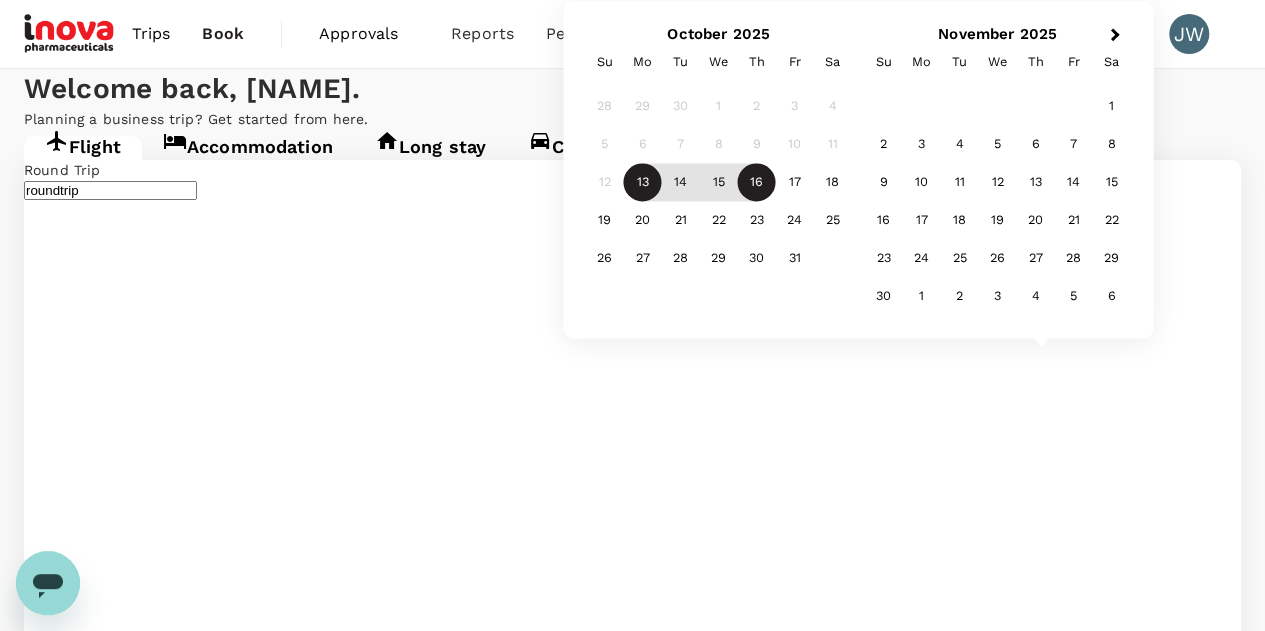 click on "16" at bounding box center [757, 183] 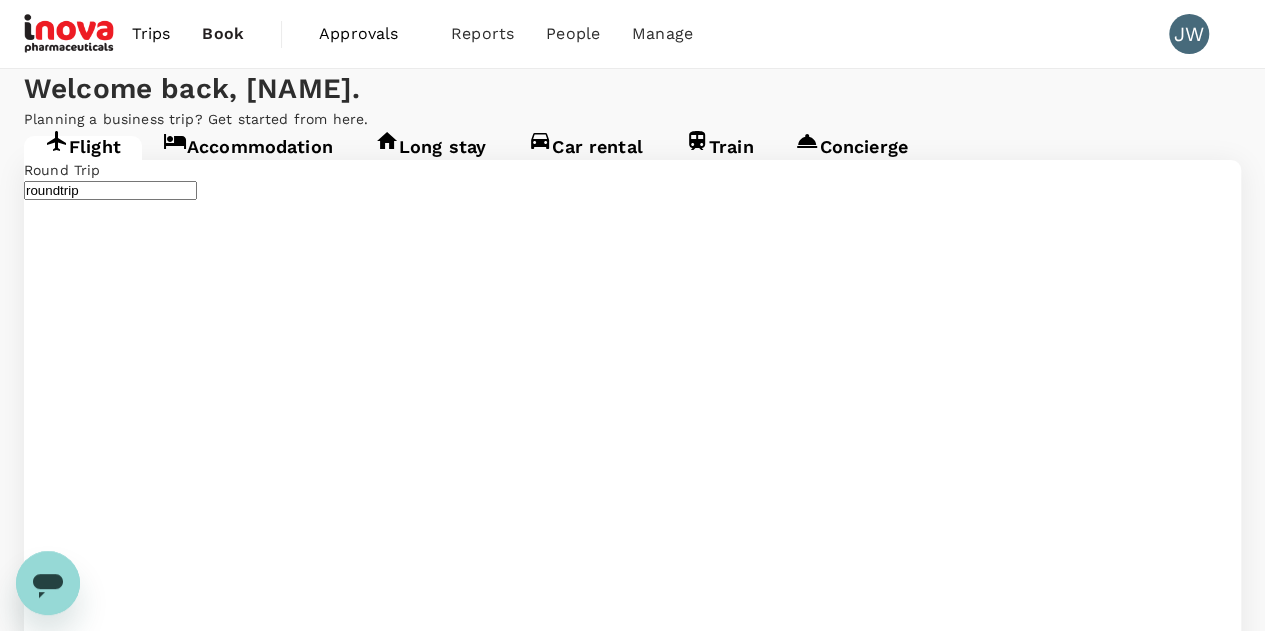 click on "Flight to Jakarta CSIN - CCGK 17 Aug - 20 Aug · 1 Traveller" at bounding box center [632, 2445] 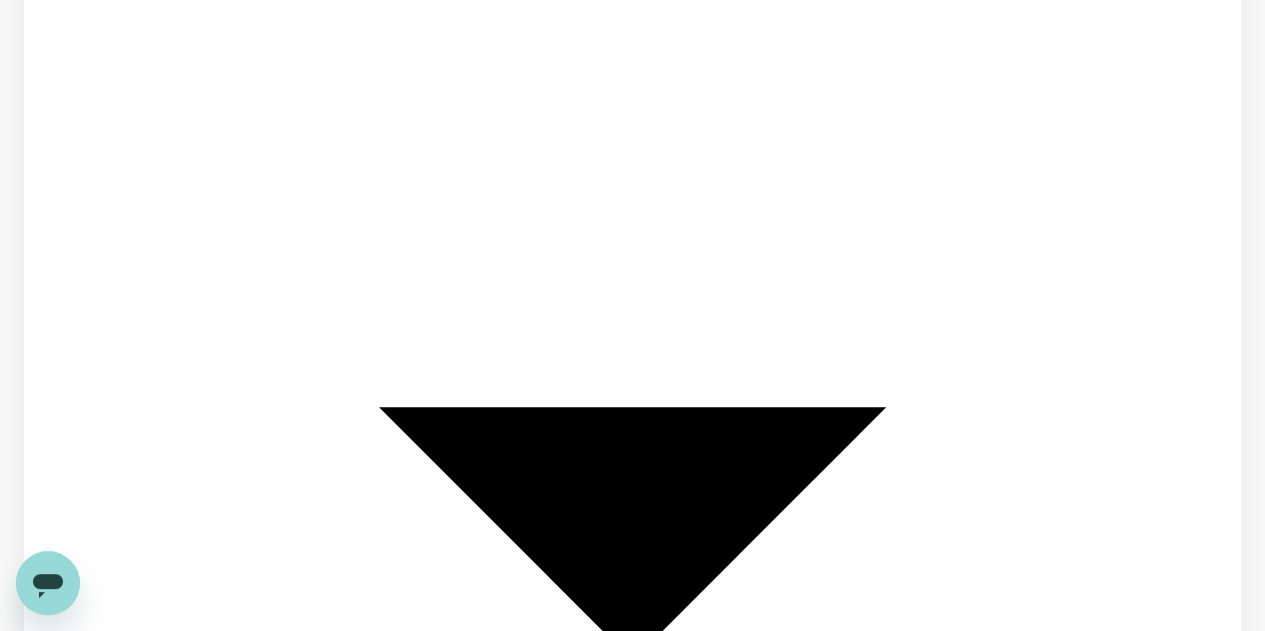 click on "Find flights" at bounding box center [58, 4137] 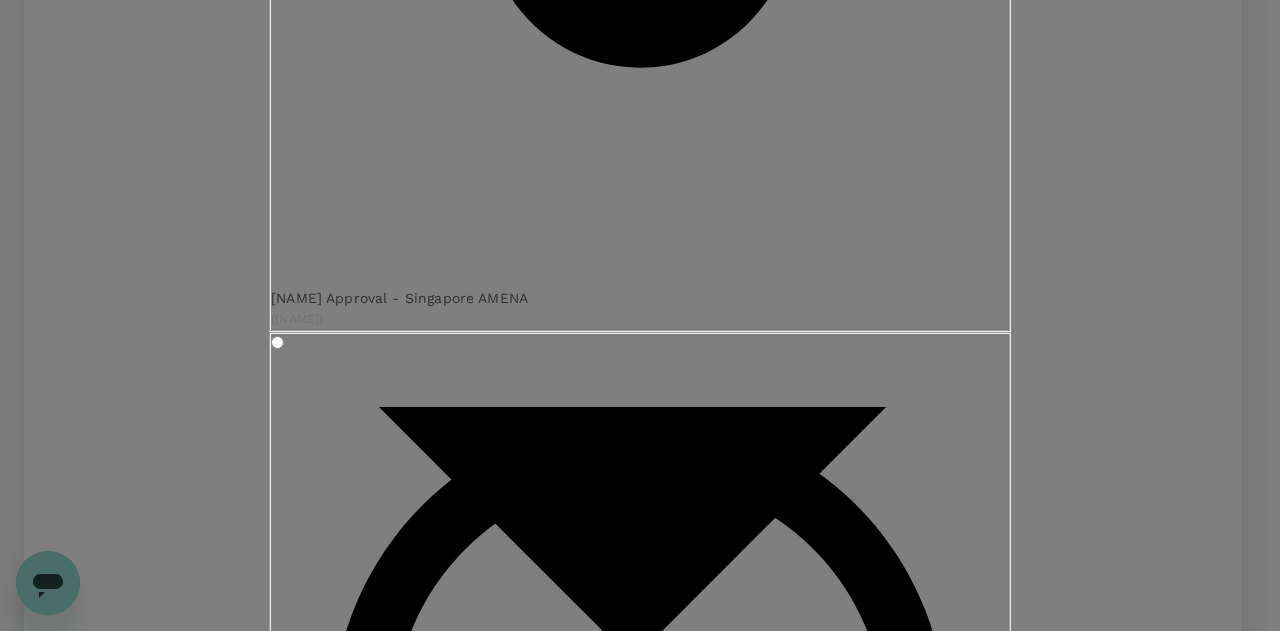 click on "Confirm" at bounding box center (354, 3532) 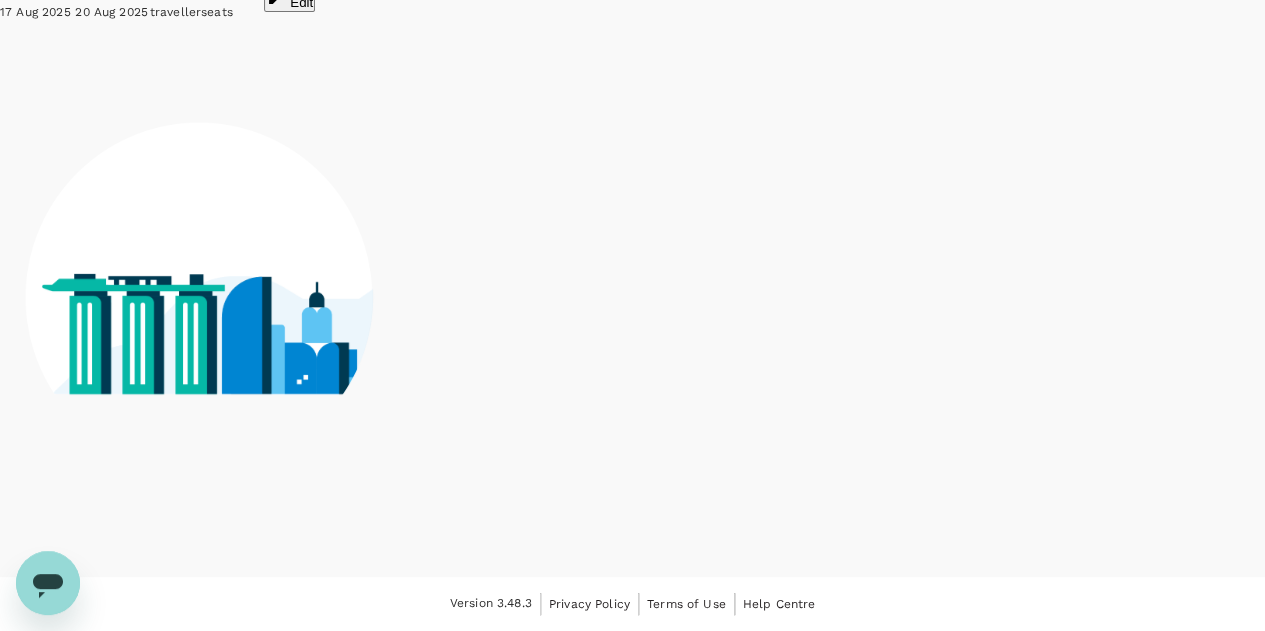scroll, scrollTop: 0, scrollLeft: 0, axis: both 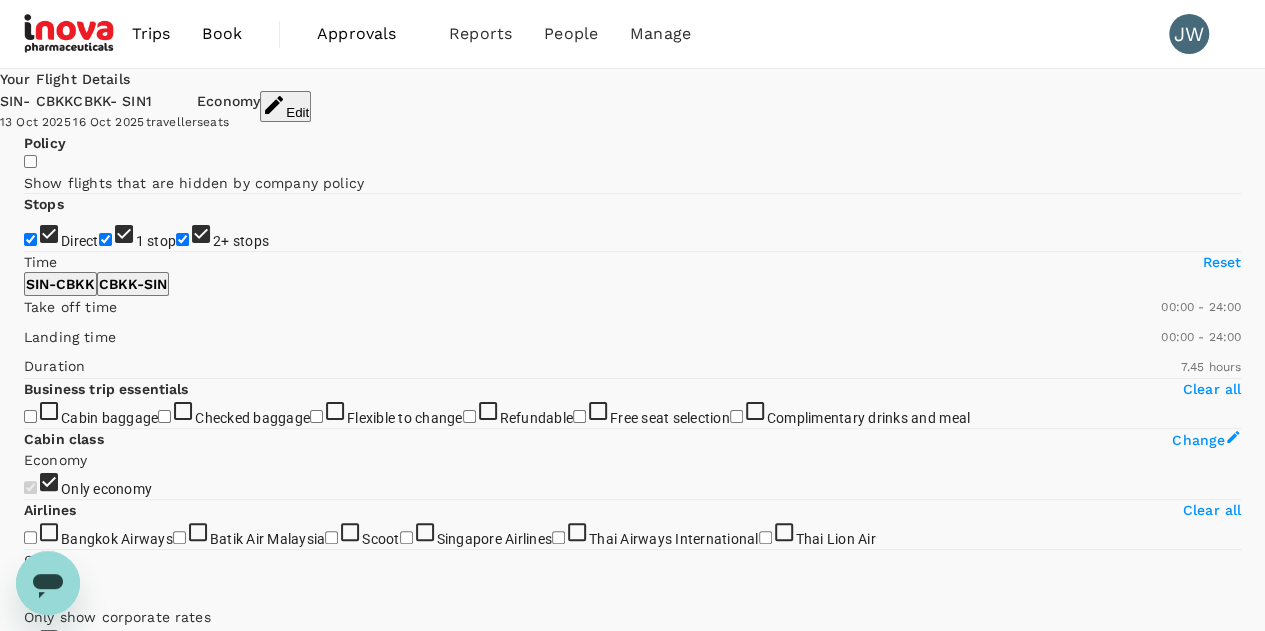 type on "695" 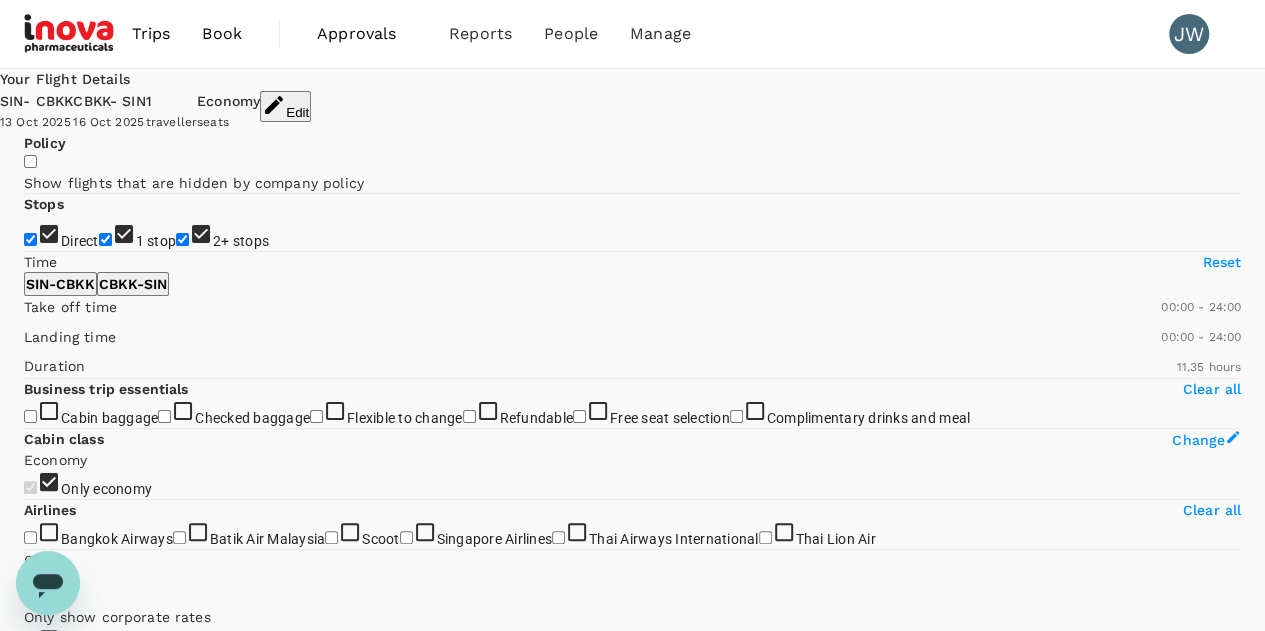 drag, startPoint x: 42, startPoint y: 397, endPoint x: 37, endPoint y: 377, distance: 20.615528 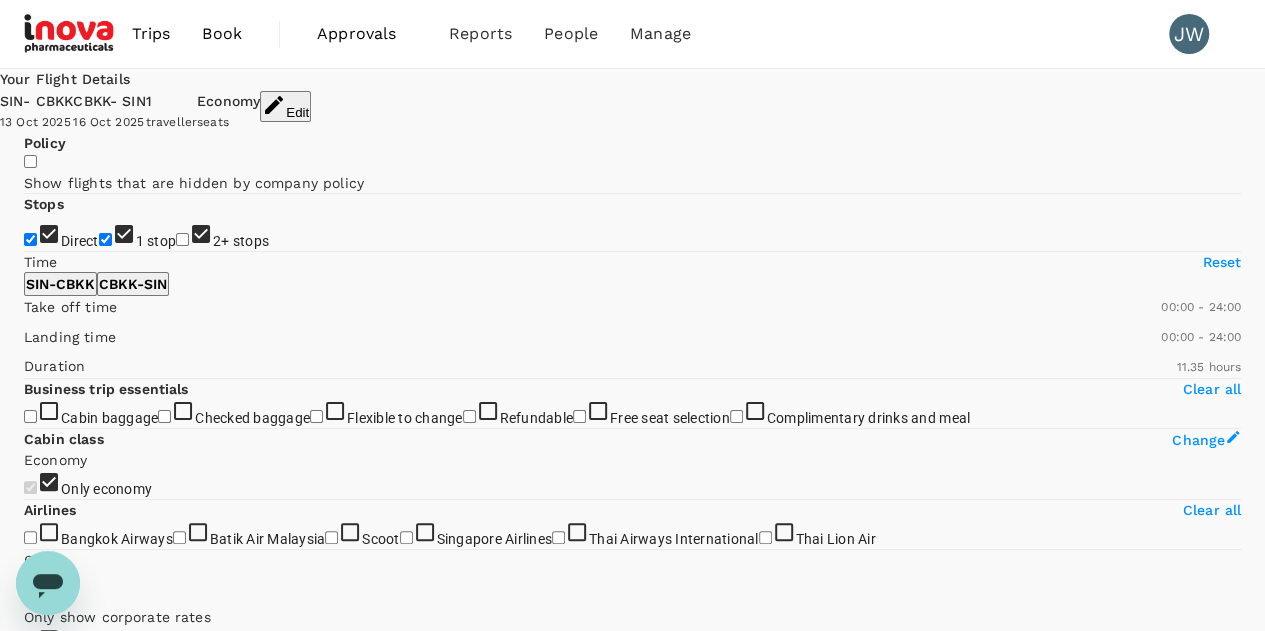 checkbox on "false" 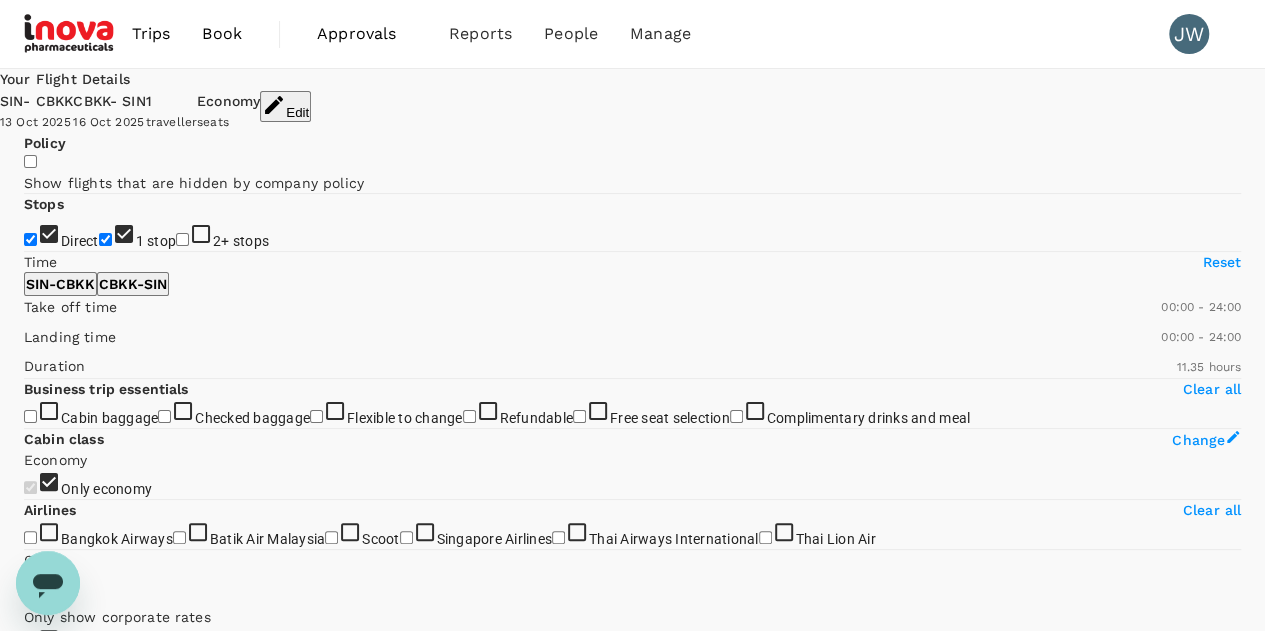 click on "1 stop" at bounding box center (105, 239) 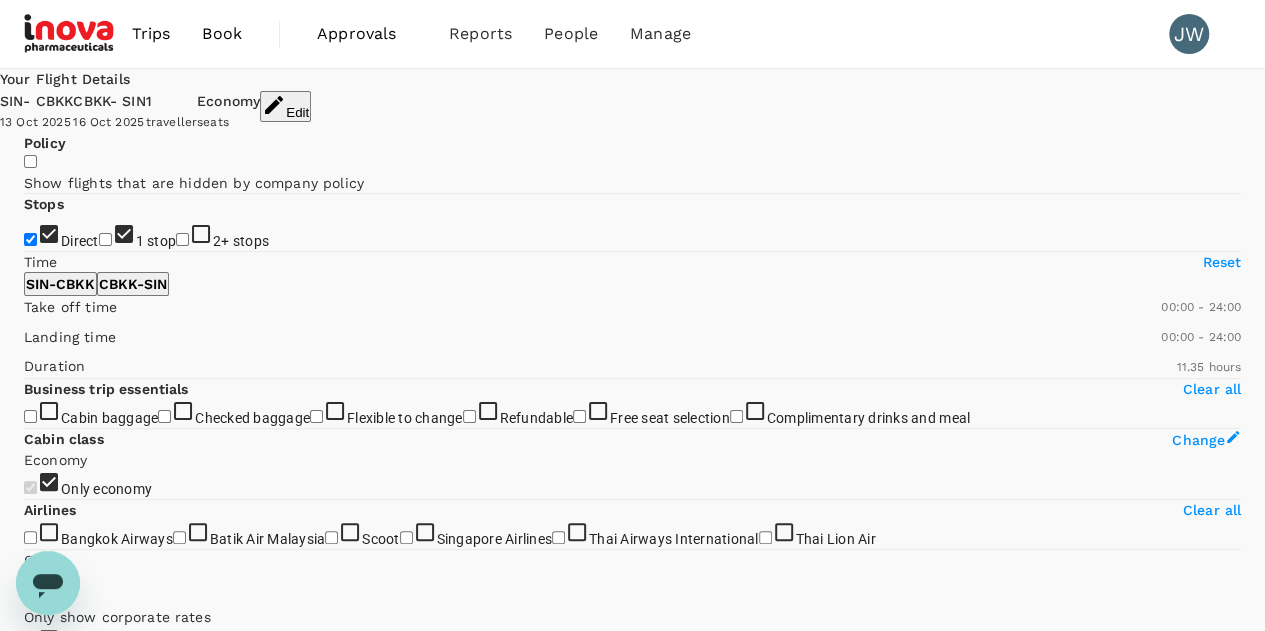 checkbox on "false" 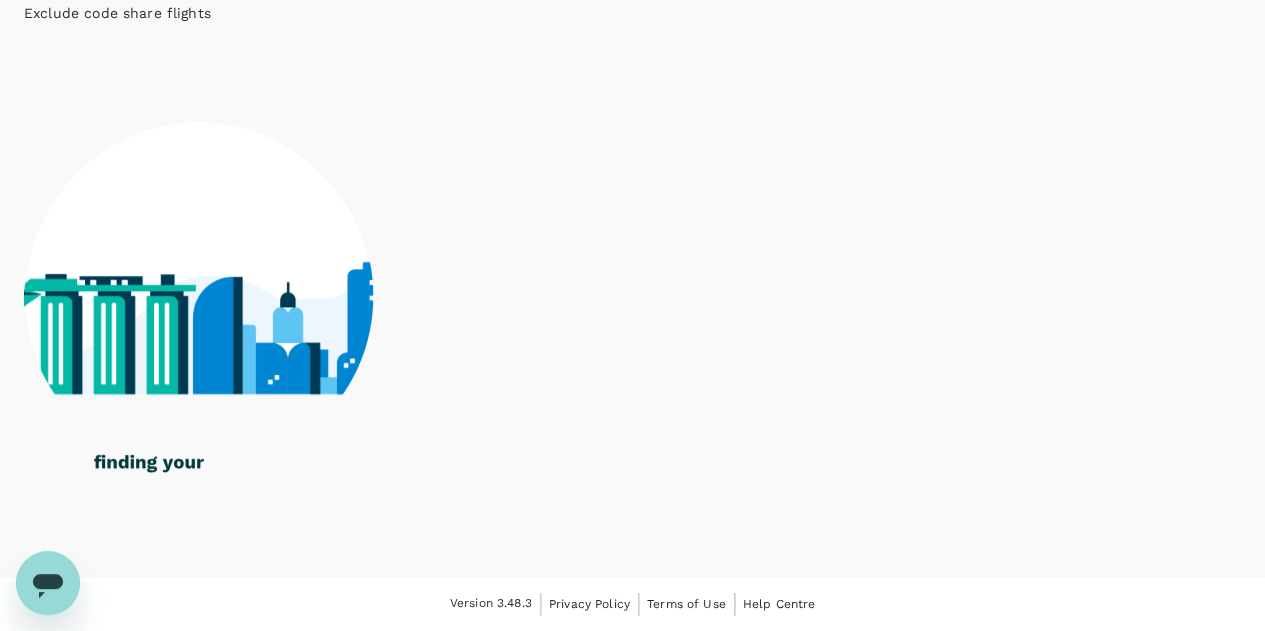 scroll, scrollTop: 1099, scrollLeft: 0, axis: vertical 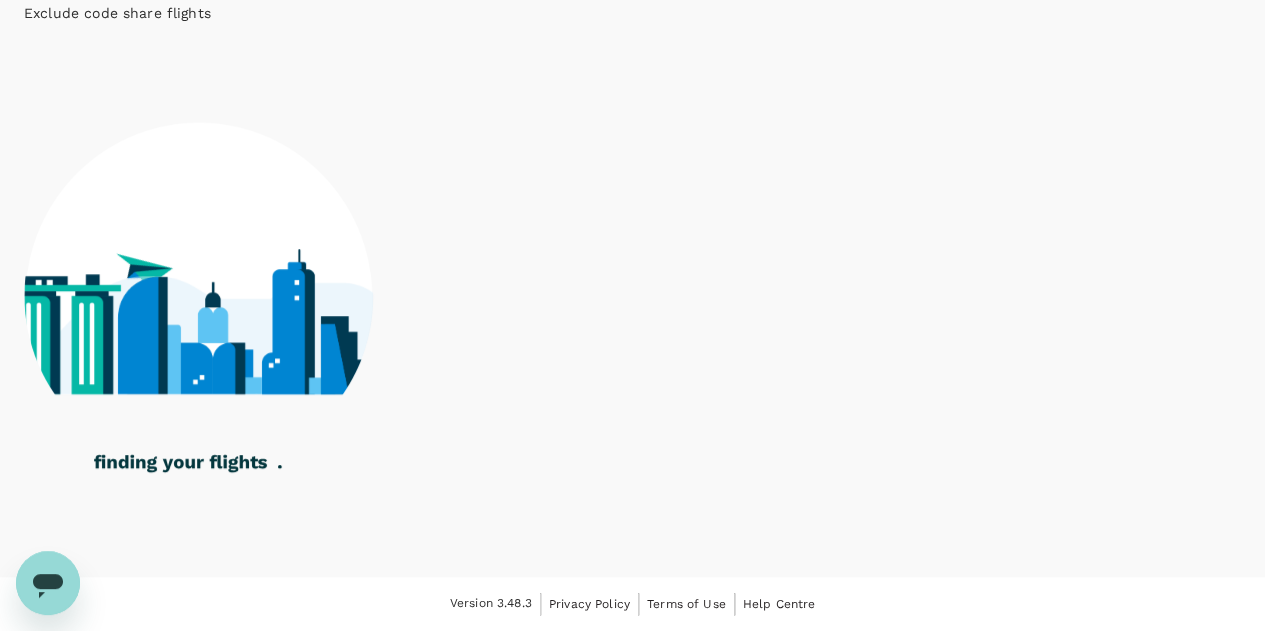 type on "965" 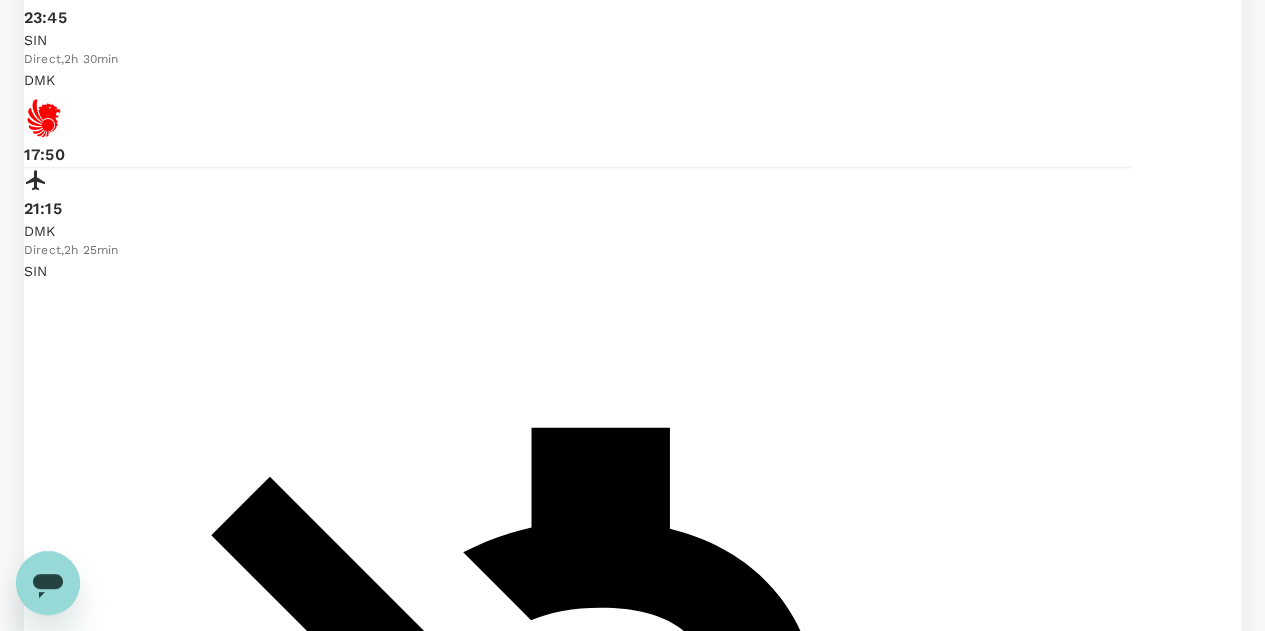 type on "SGD" 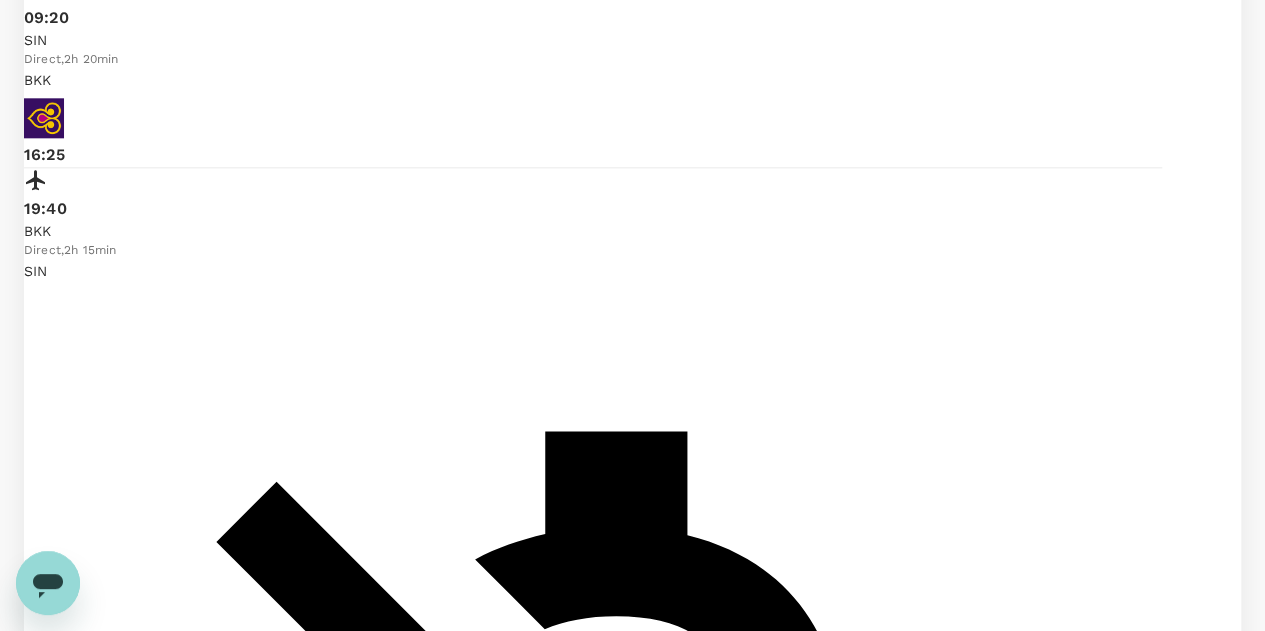 click on "Singapore Airlines" at bounding box center [406, -562] 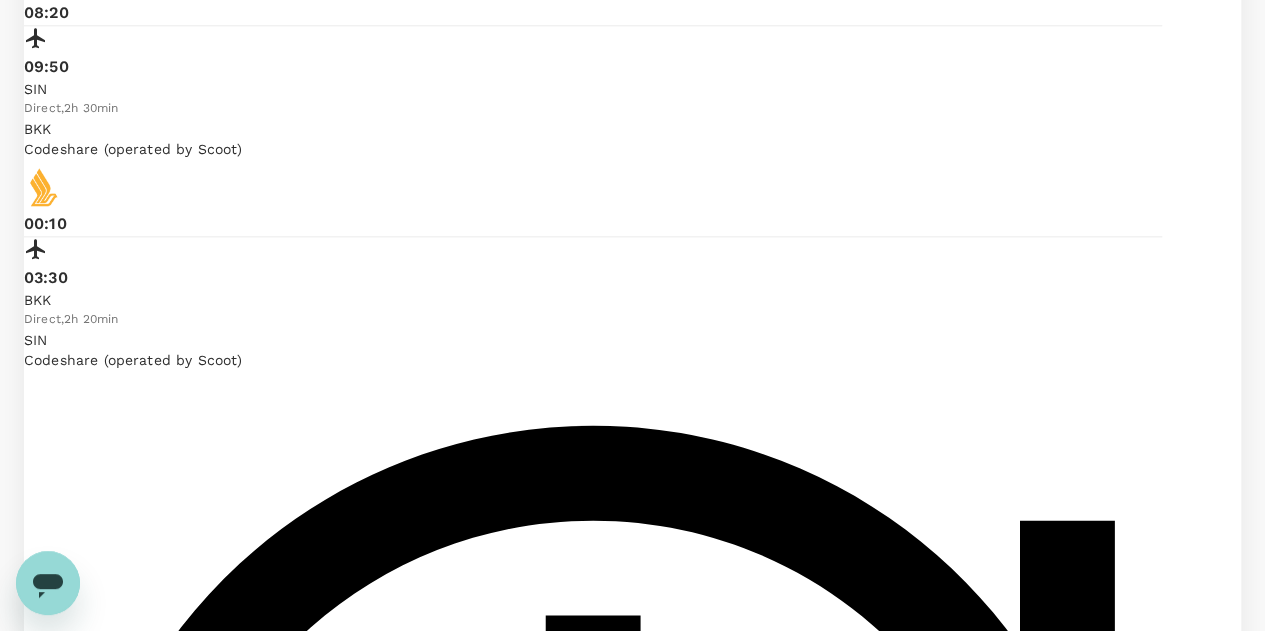 click on "Exclude code share flights" at bounding box center [30, -455] 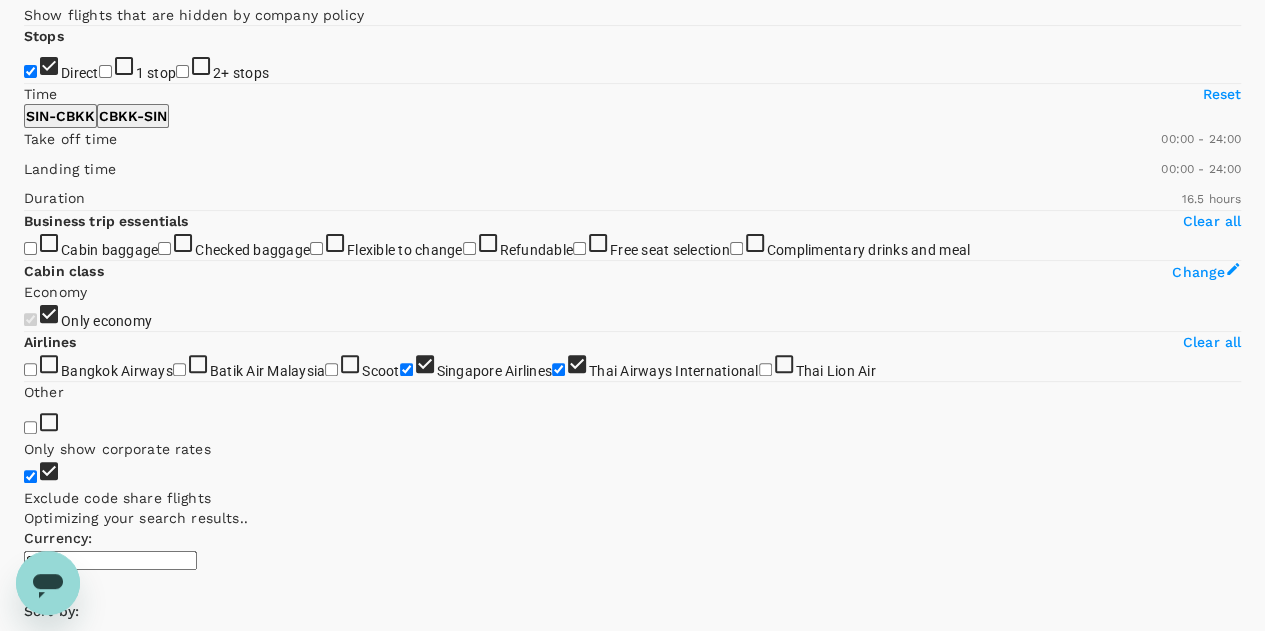 scroll, scrollTop: 0, scrollLeft: 0, axis: both 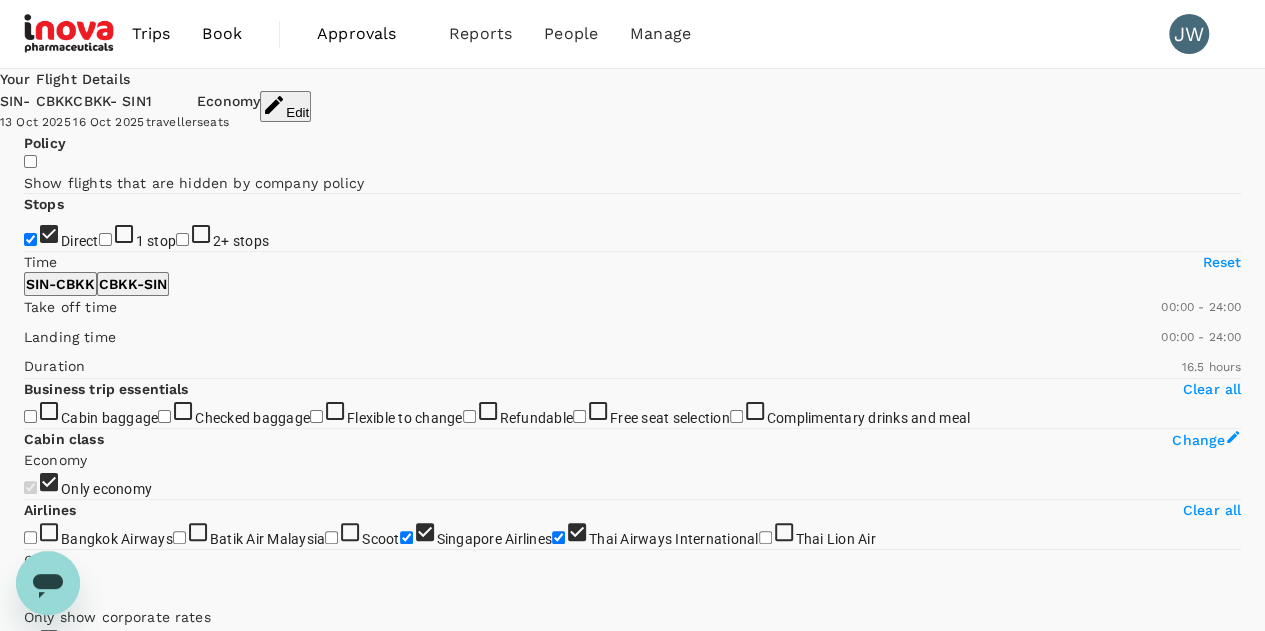 click on "Recommended" at bounding box center [76, 810] 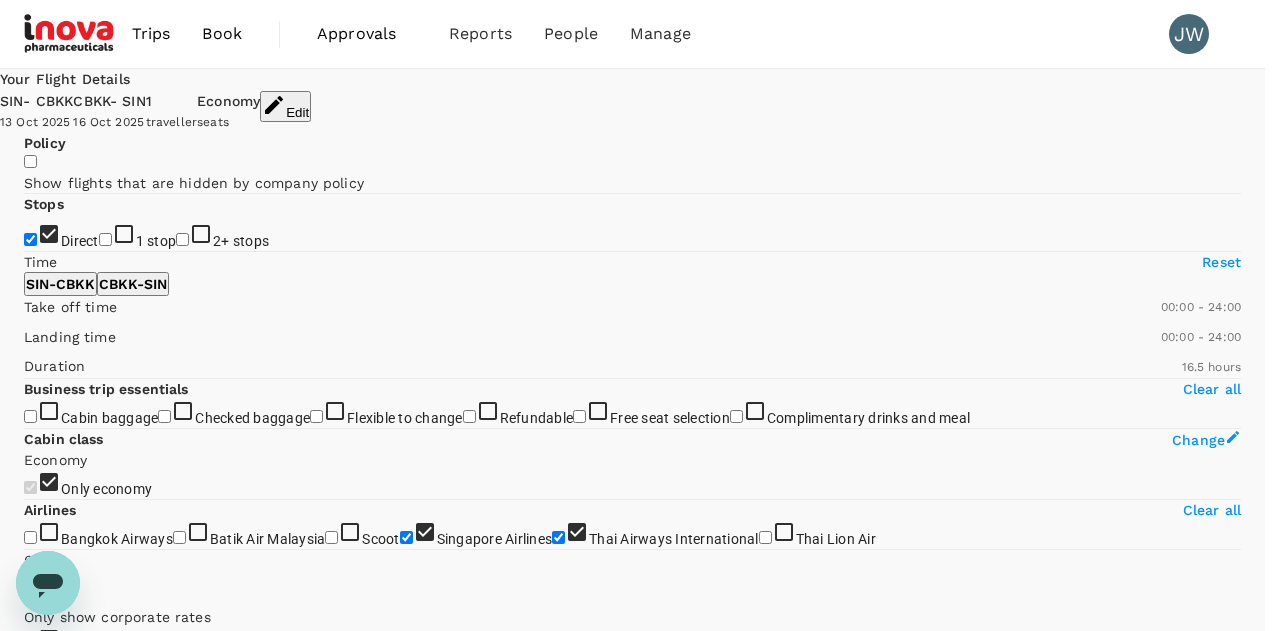 click on "Lowest Price" at bounding box center (632, 56852) 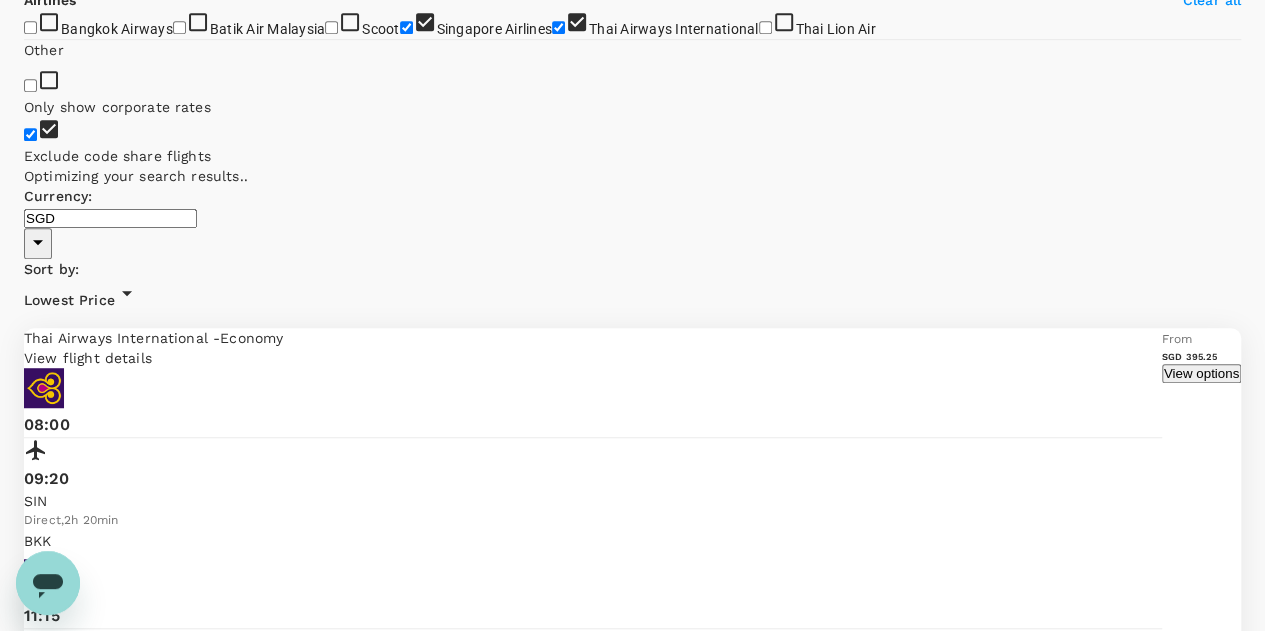 scroll, scrollTop: 600, scrollLeft: 0, axis: vertical 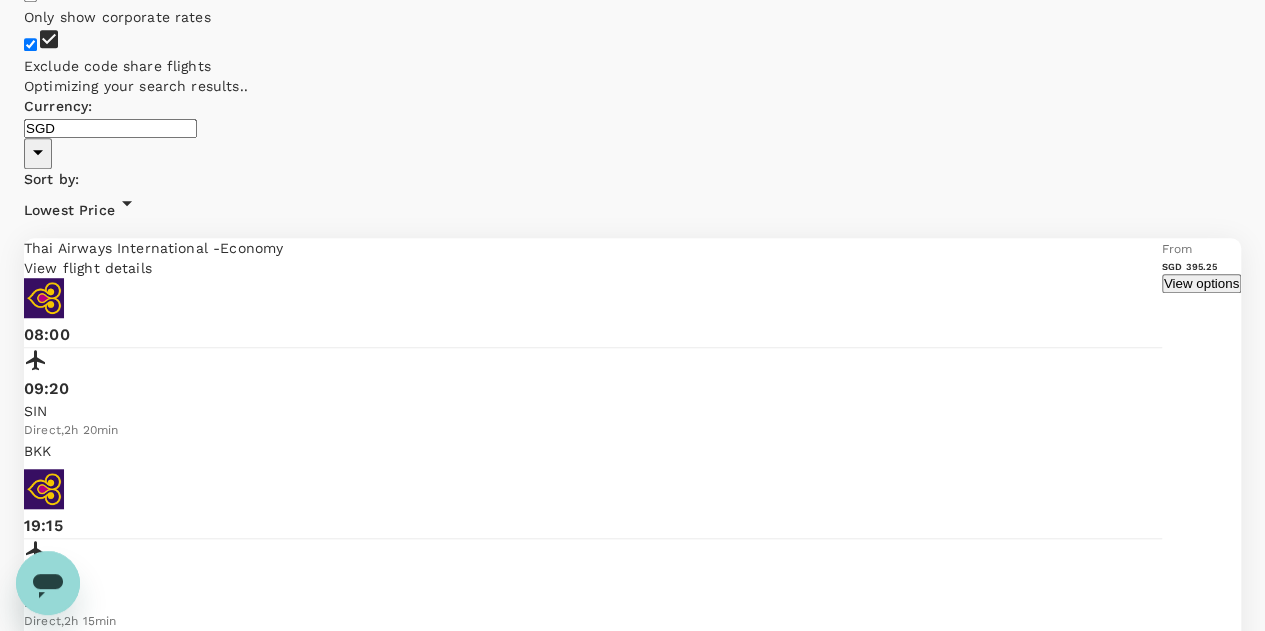type on "1200" 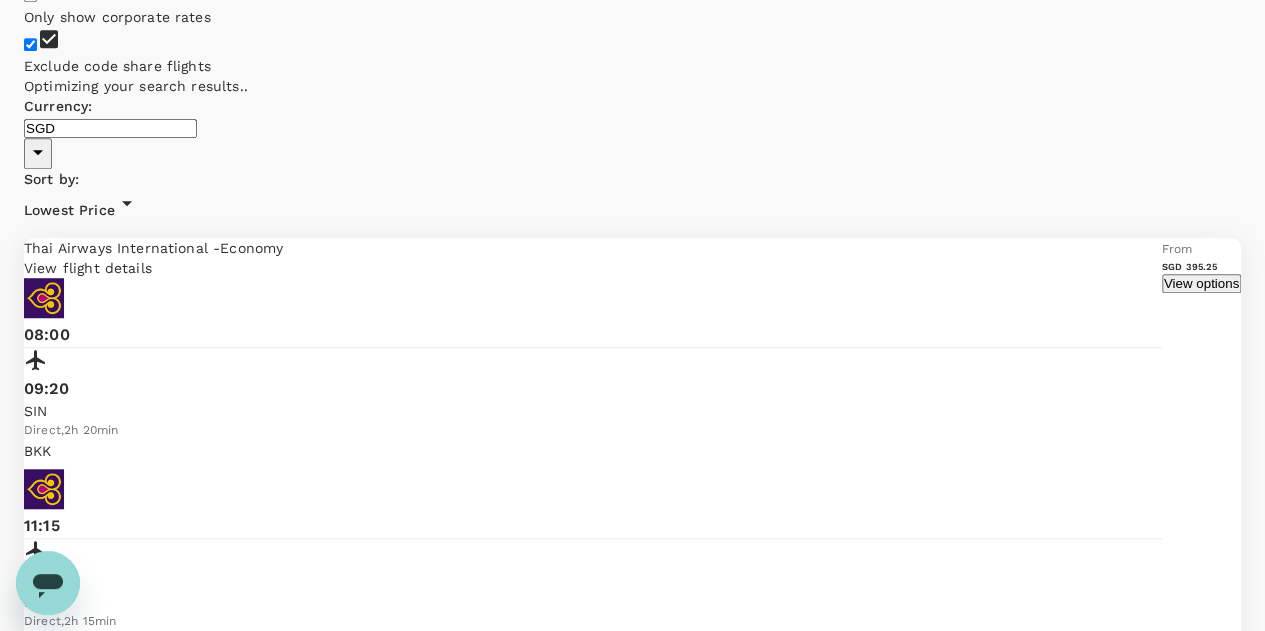 scroll, scrollTop: 900, scrollLeft: 0, axis: vertical 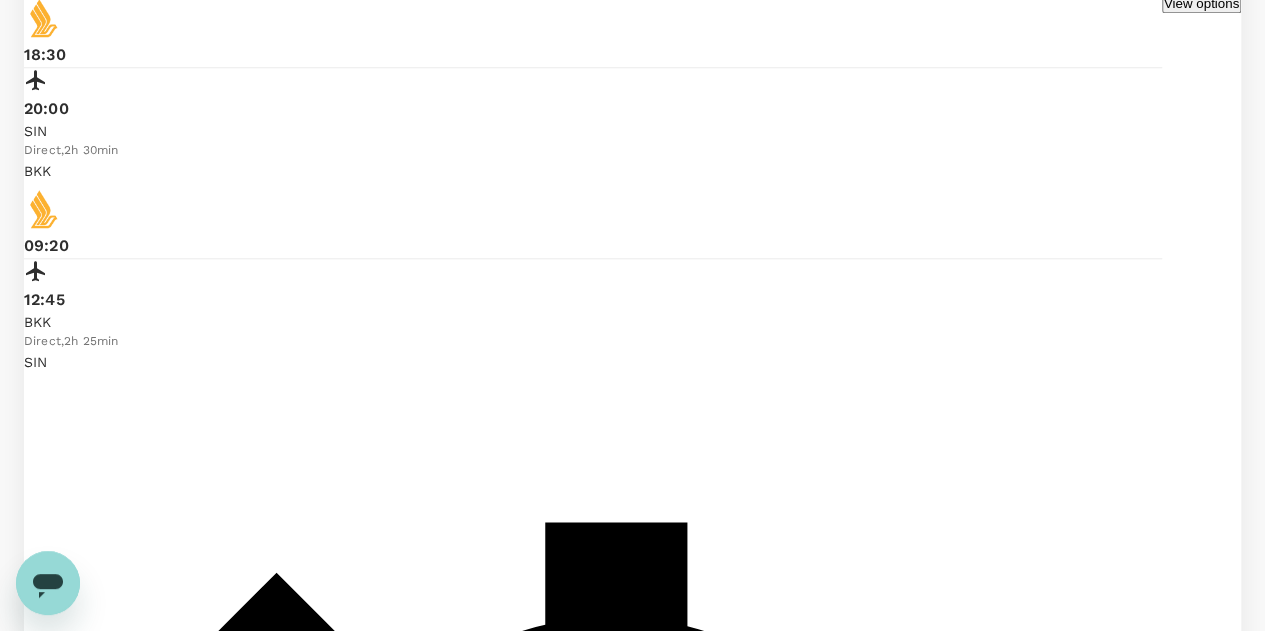 checkbox on "false" 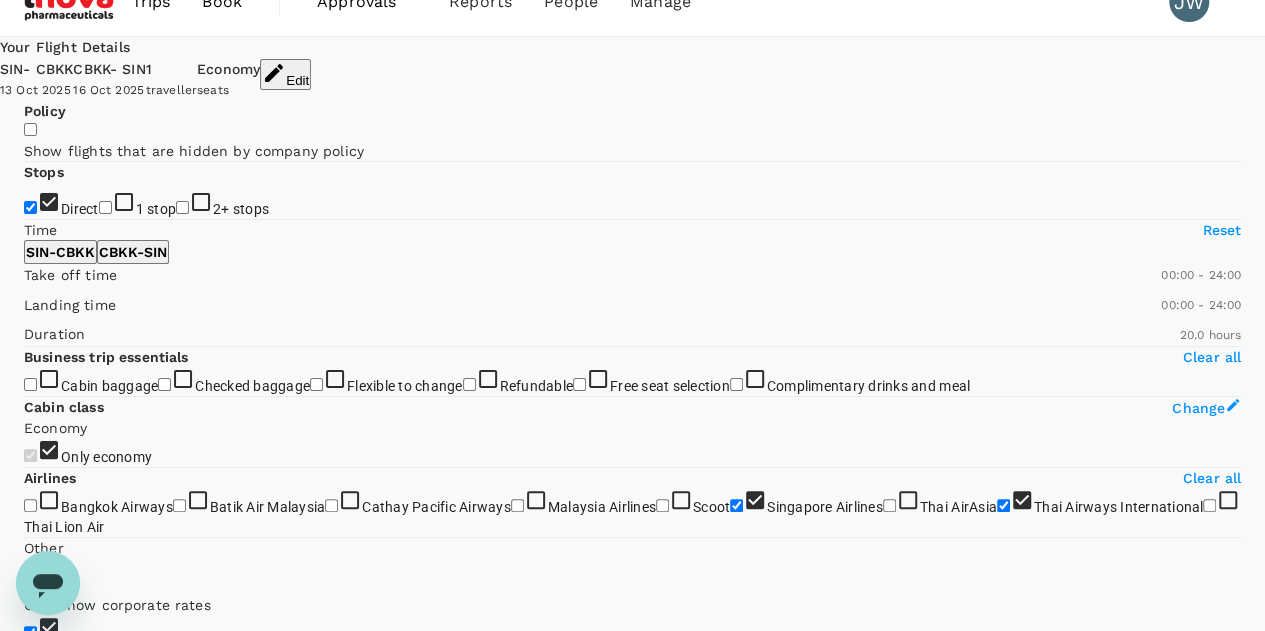 scroll, scrollTop: 0, scrollLeft: 0, axis: both 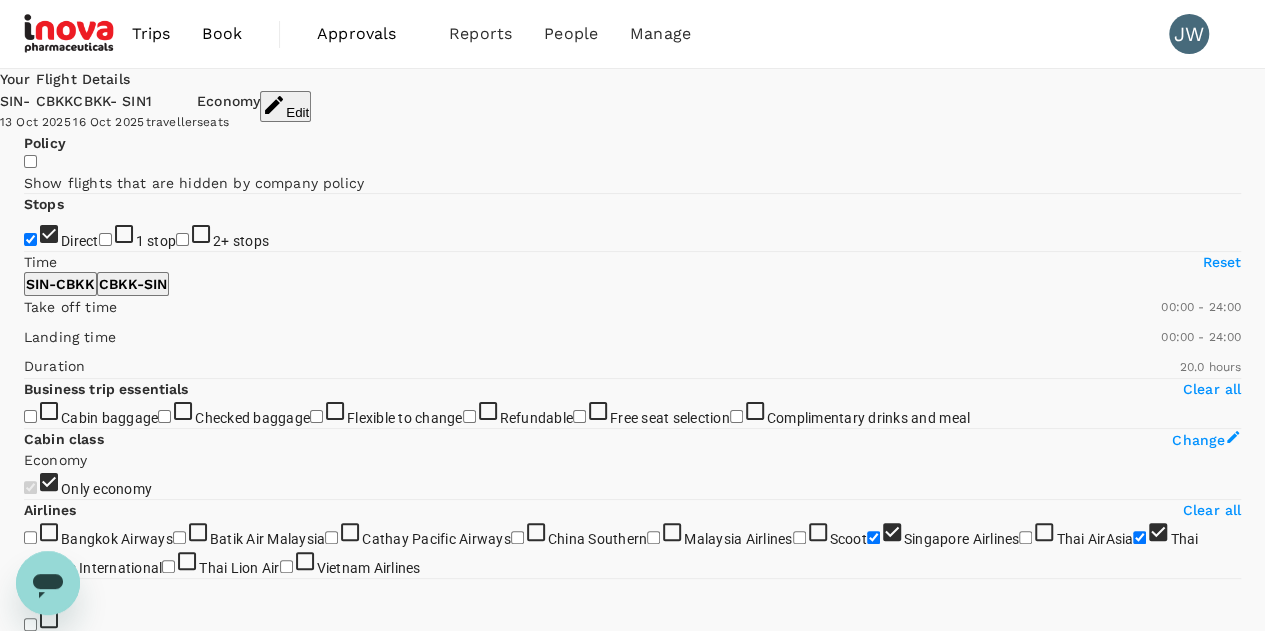 checkbox on "false" 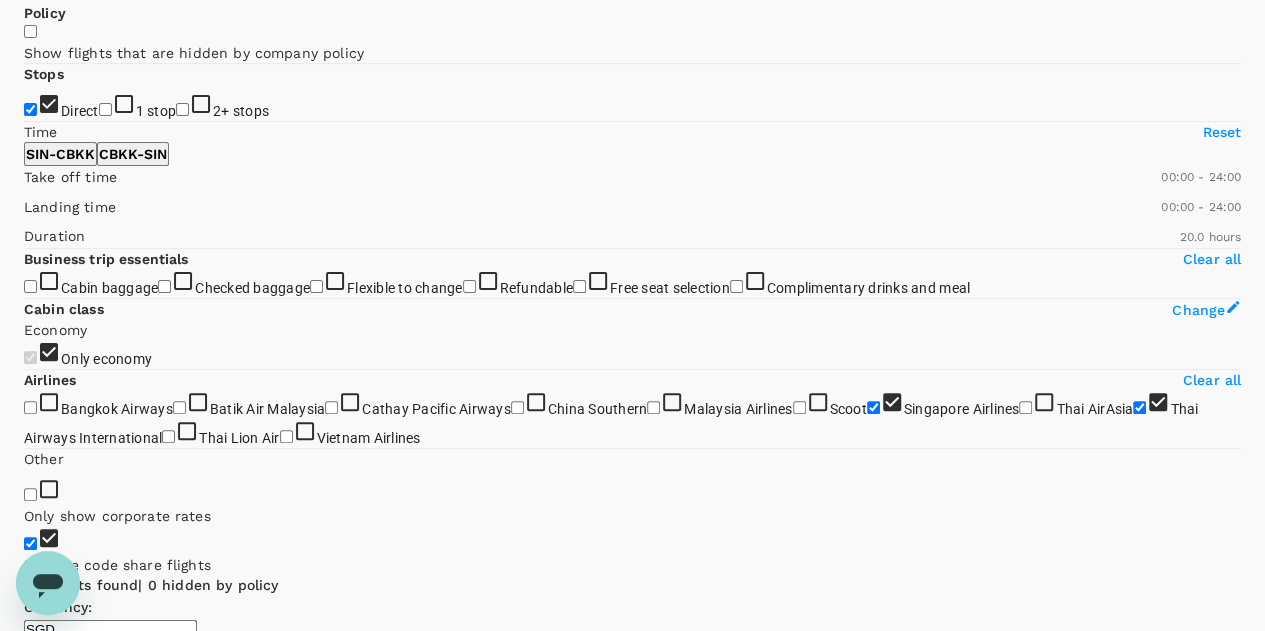 scroll, scrollTop: 396, scrollLeft: 0, axis: vertical 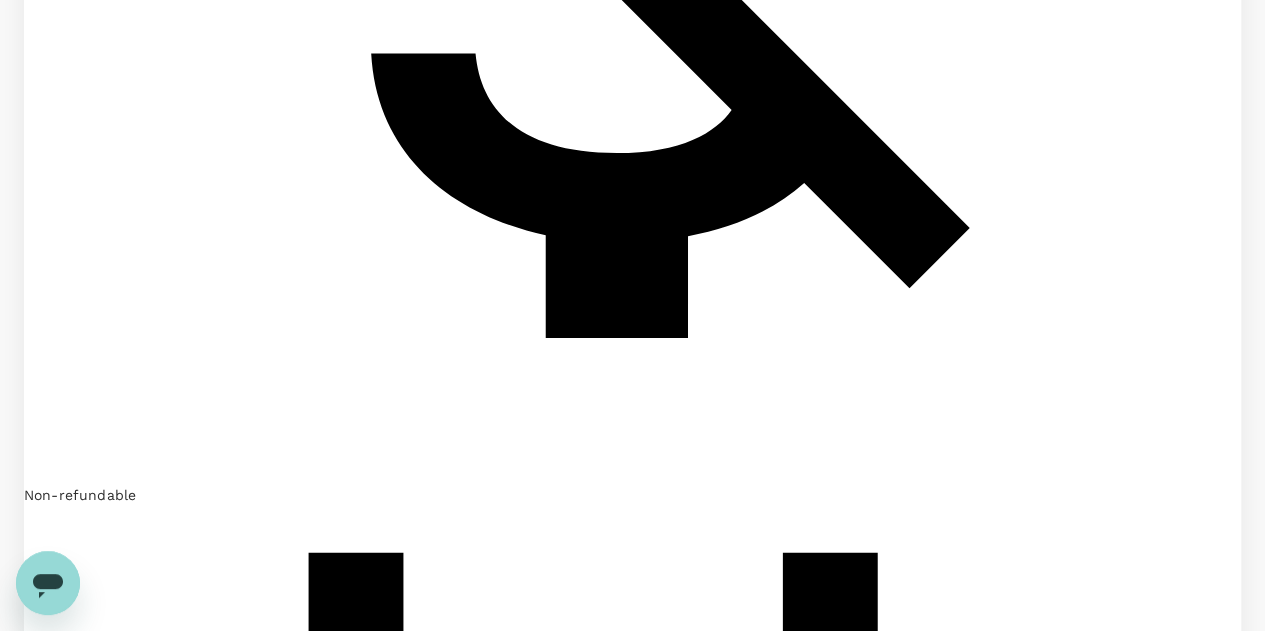 click on "2" at bounding box center (29, 52147) 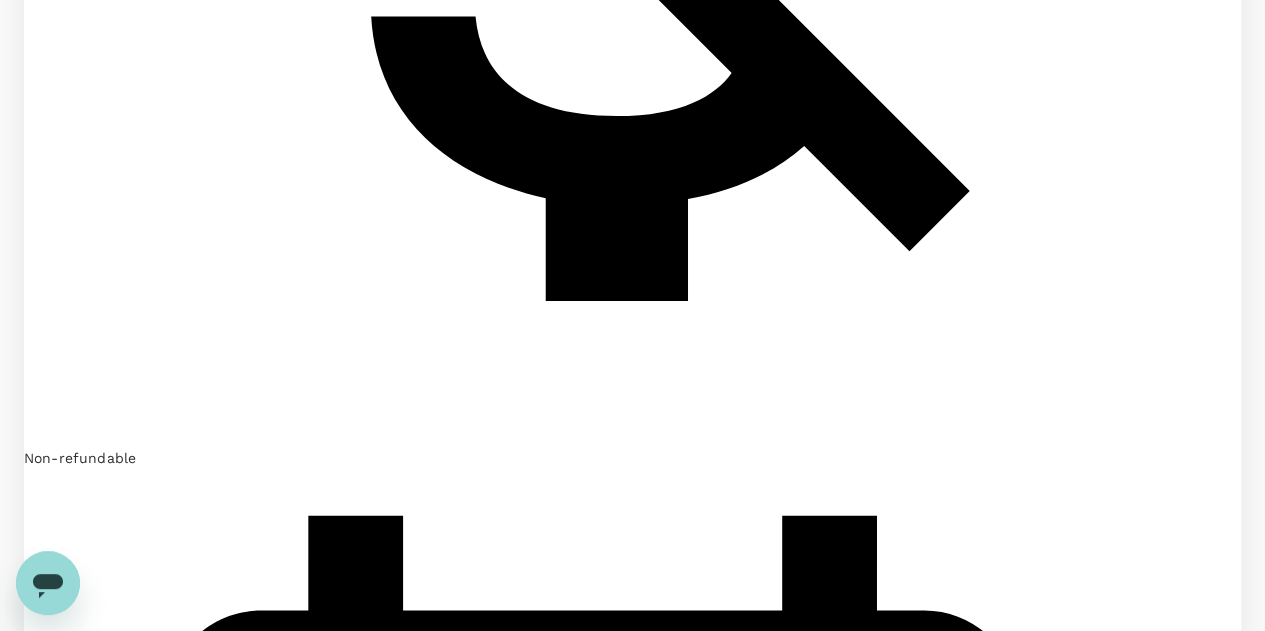 scroll, scrollTop: 4776, scrollLeft: 0, axis: vertical 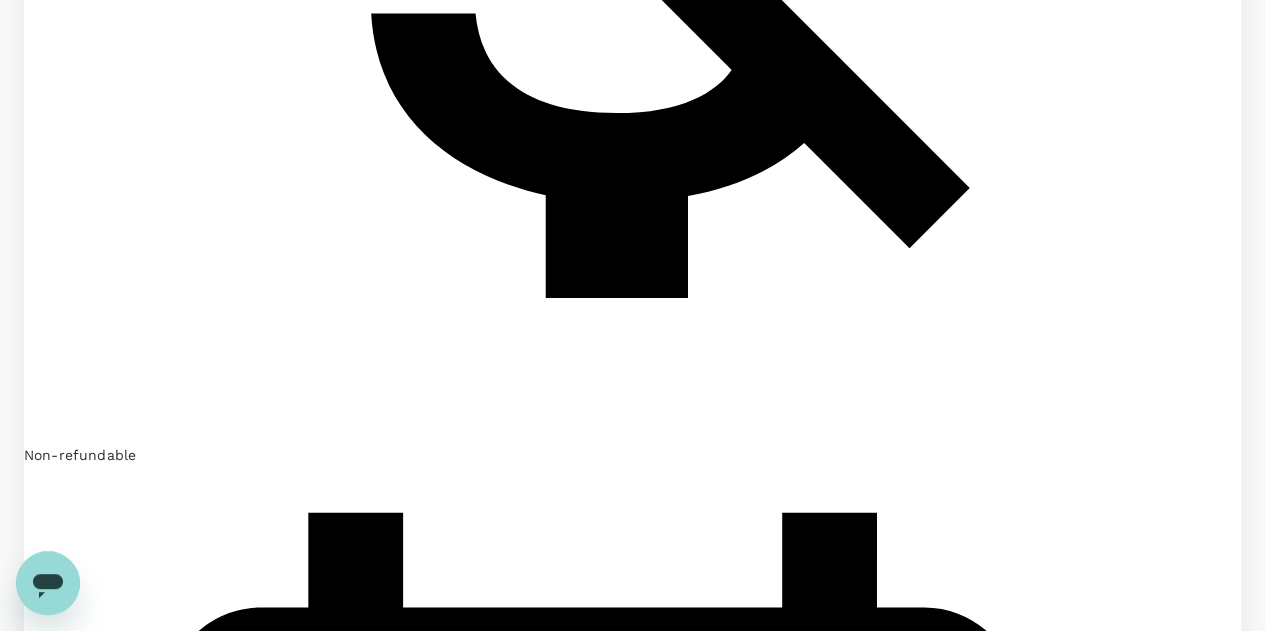 click on "3" at bounding box center [29, 52127] 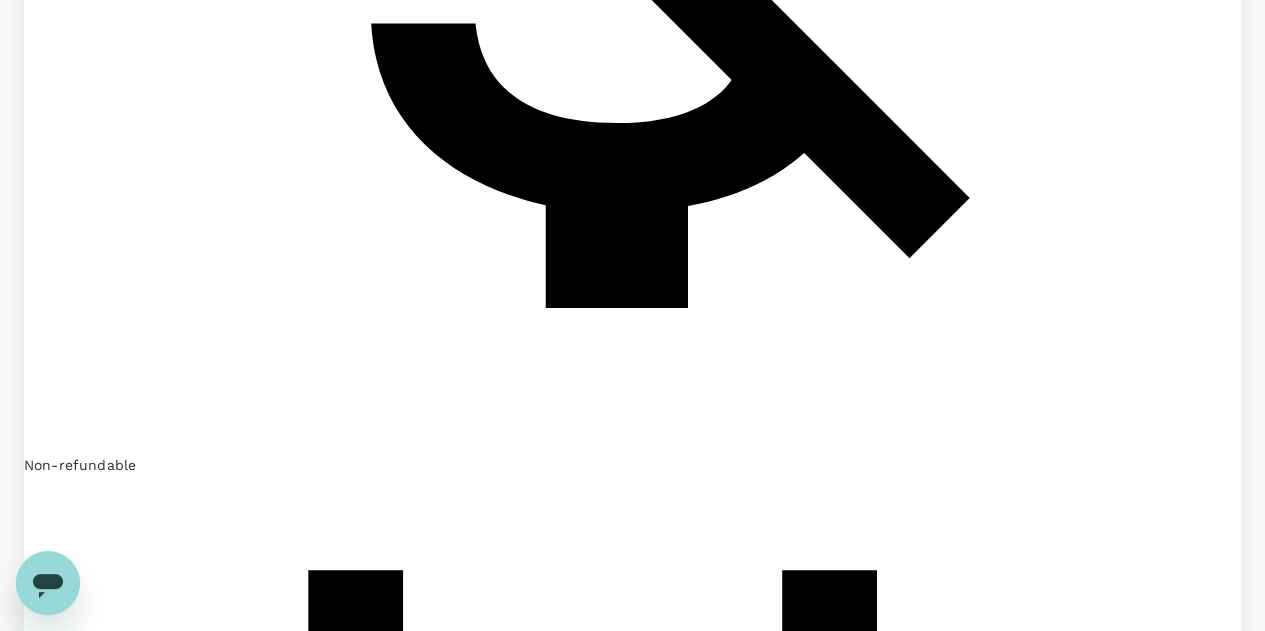 scroll, scrollTop: 4776, scrollLeft: 0, axis: vertical 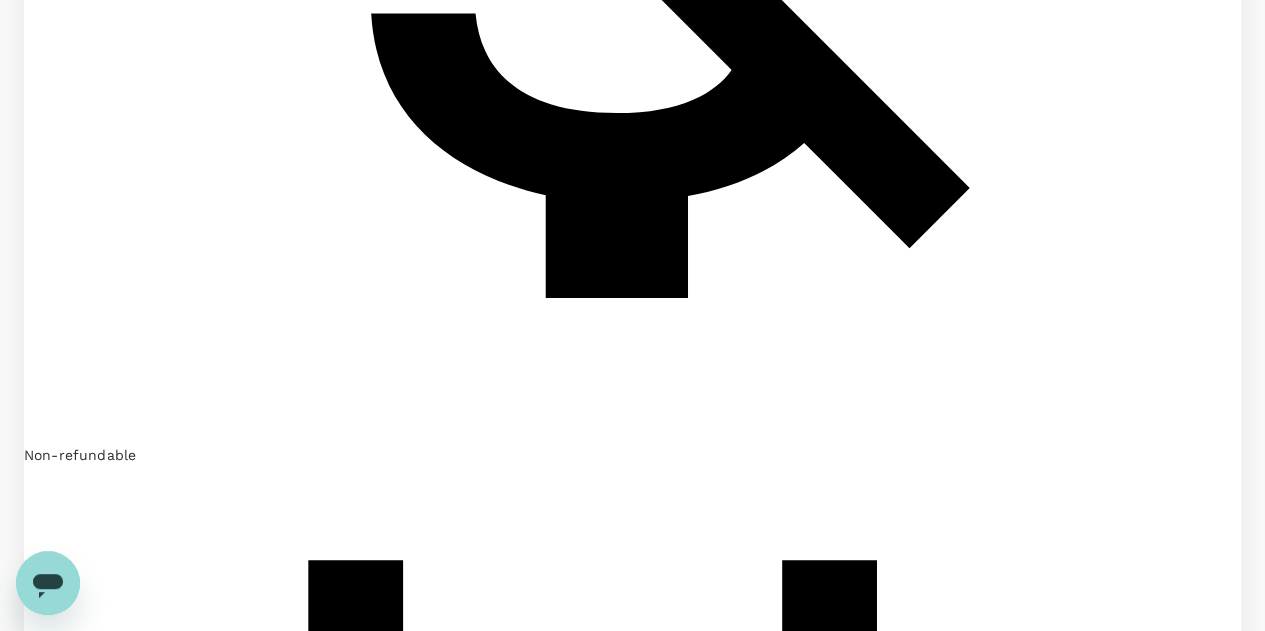 click on "4" at bounding box center [29, 52107] 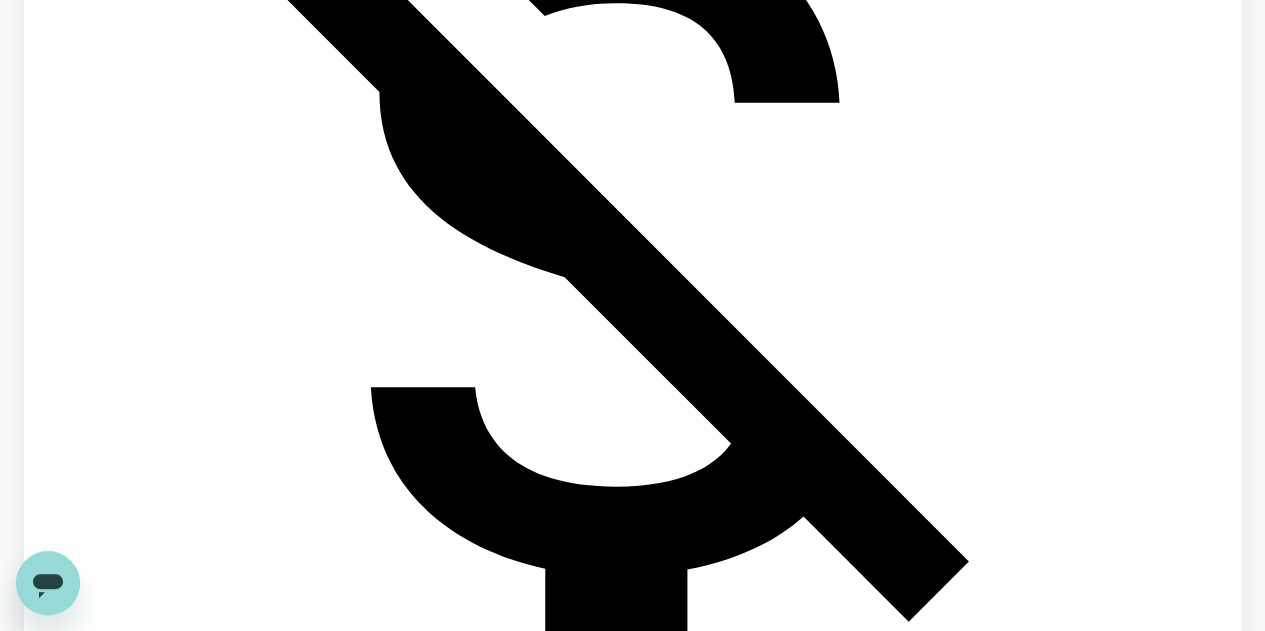 scroll, scrollTop: 1646, scrollLeft: 0, axis: vertical 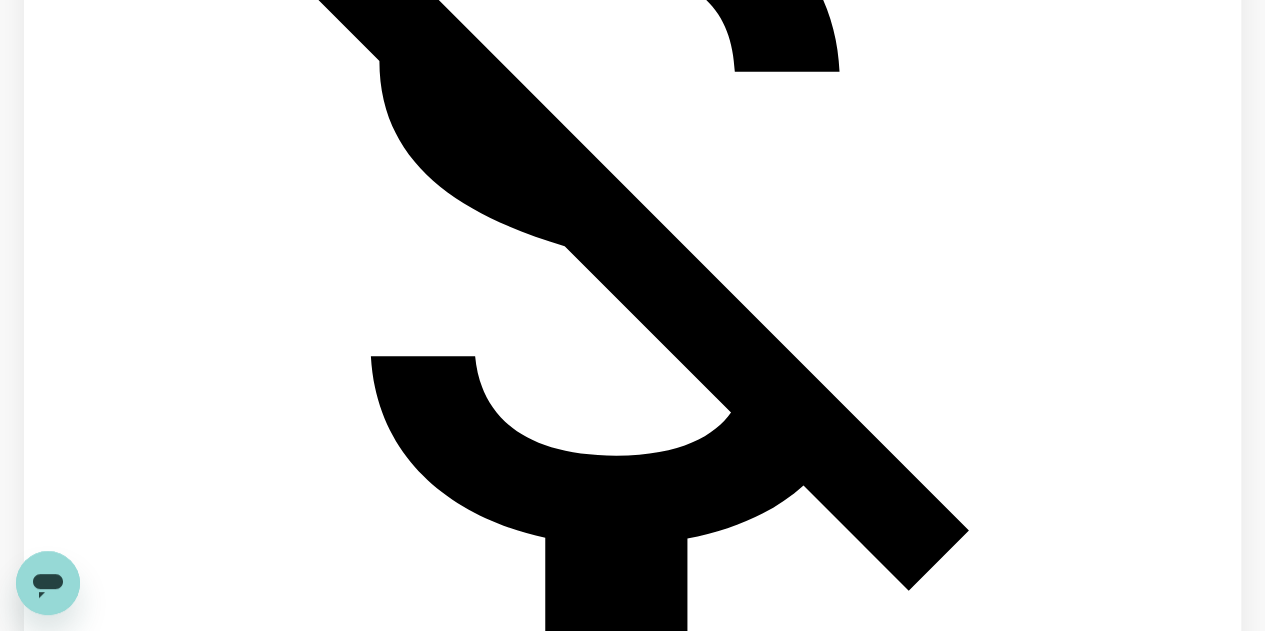click on "1" at bounding box center (29, 18941) 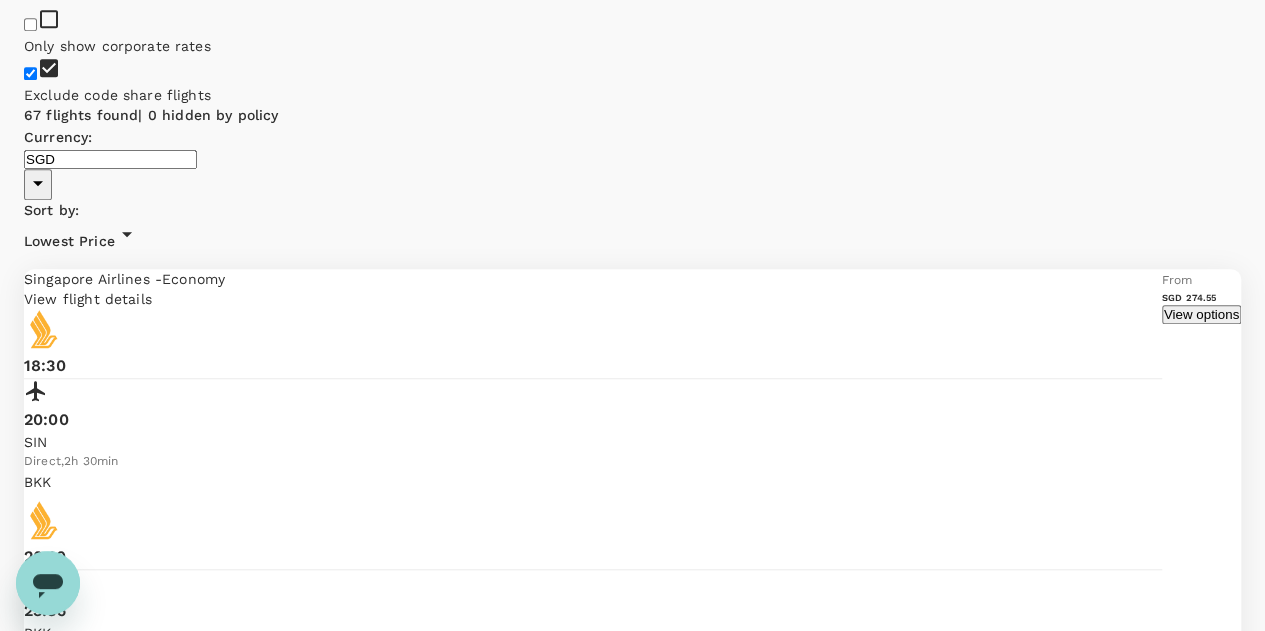 scroll, scrollTop: 0, scrollLeft: 0, axis: both 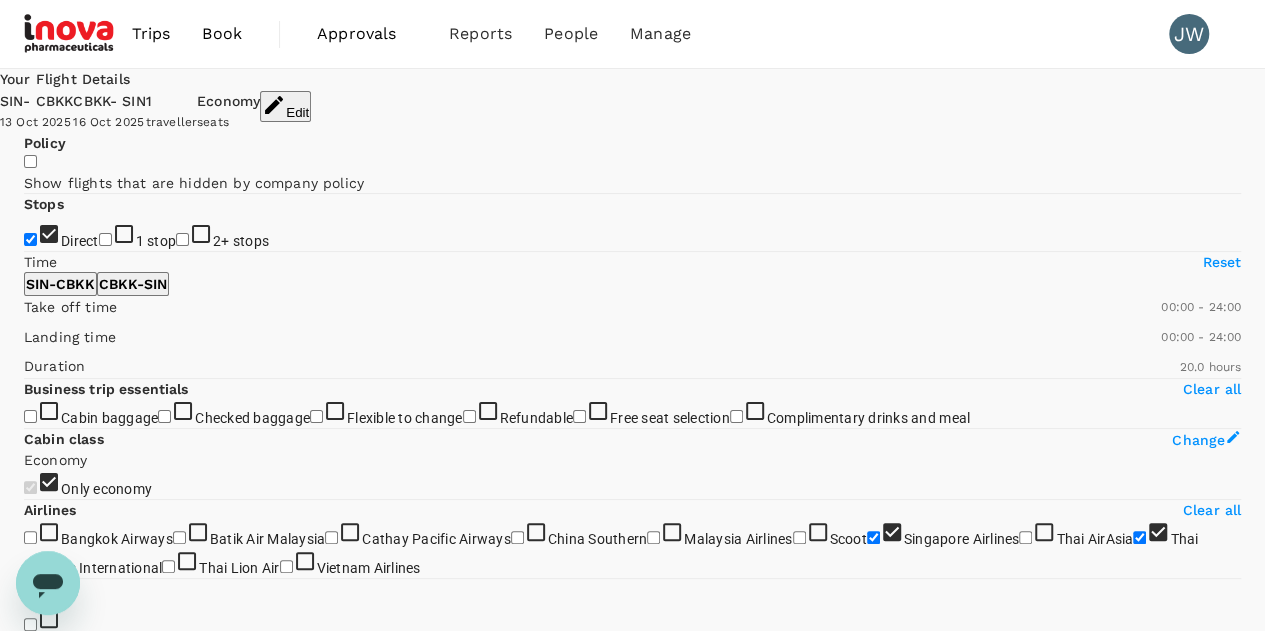 click on "Edit" at bounding box center (285, 106) 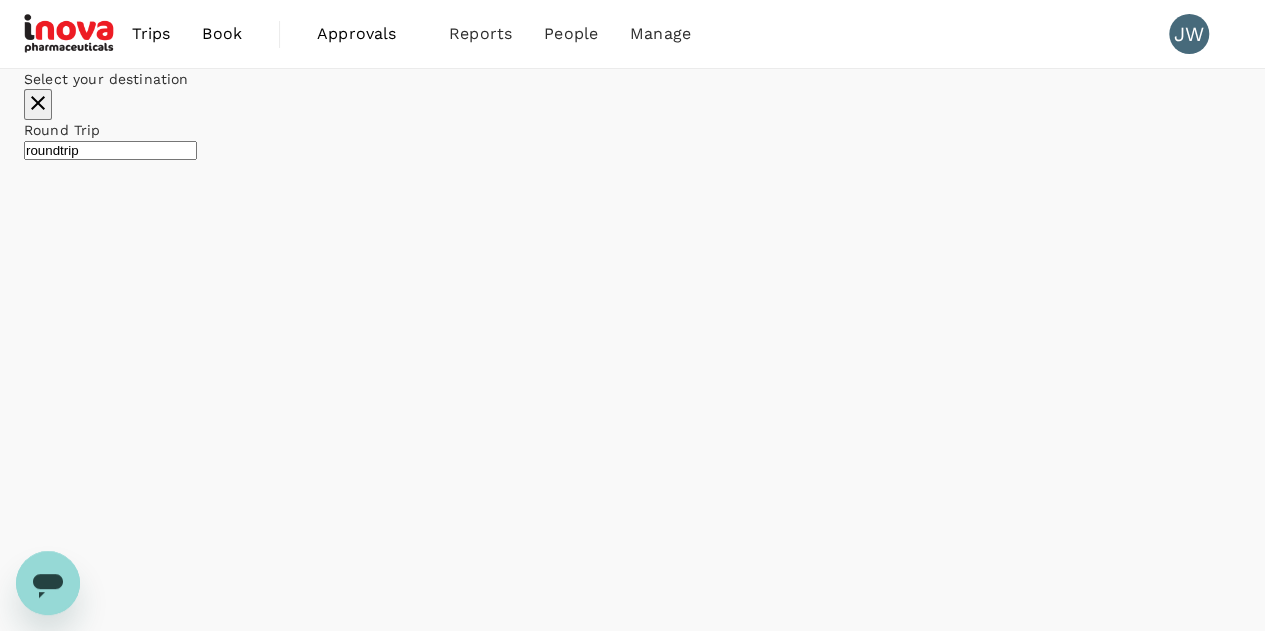 type 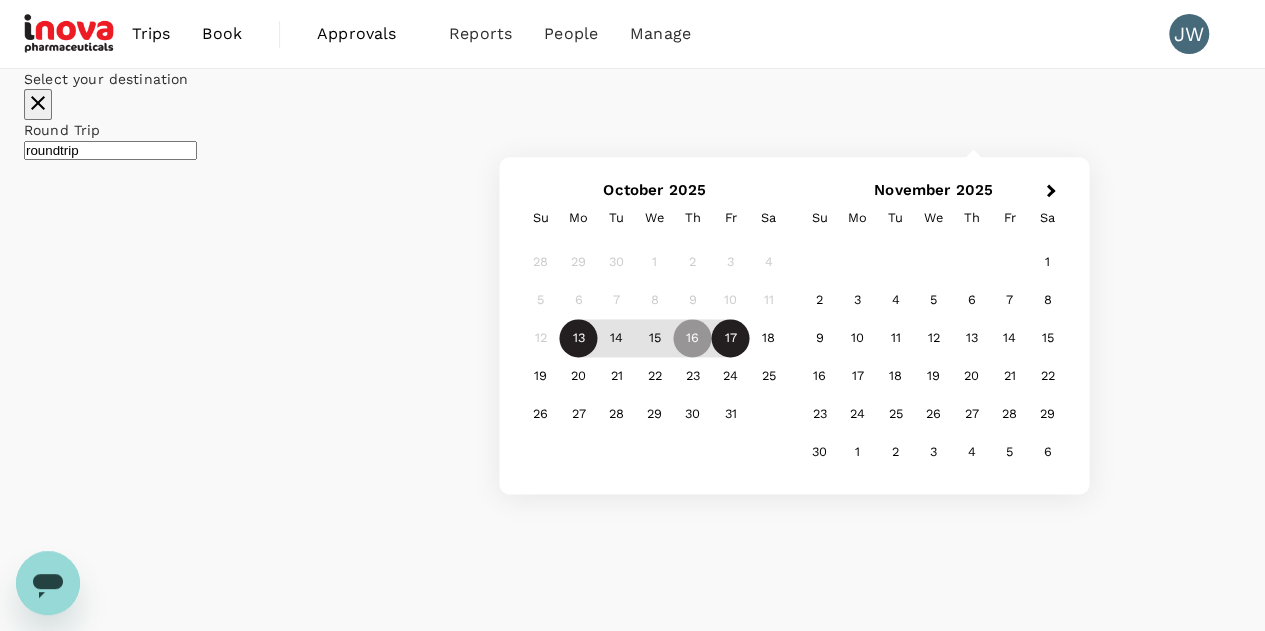 click on "17" at bounding box center [731, 339] 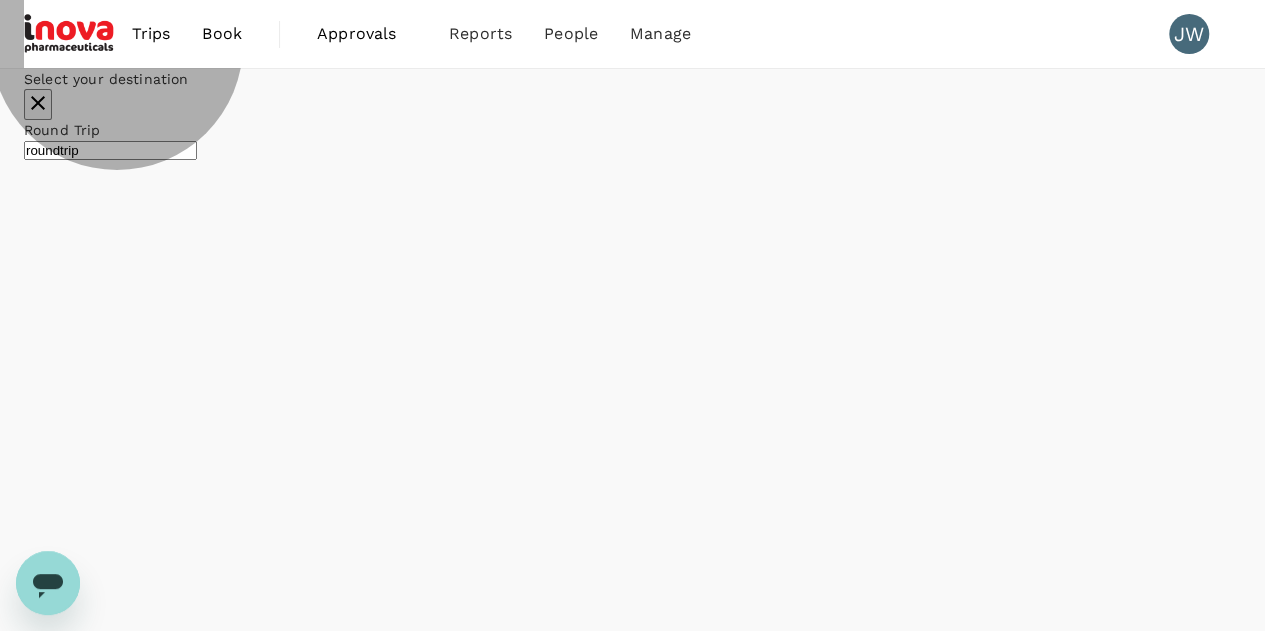 click on "Apply edit" at bounding box center (55, 4248) 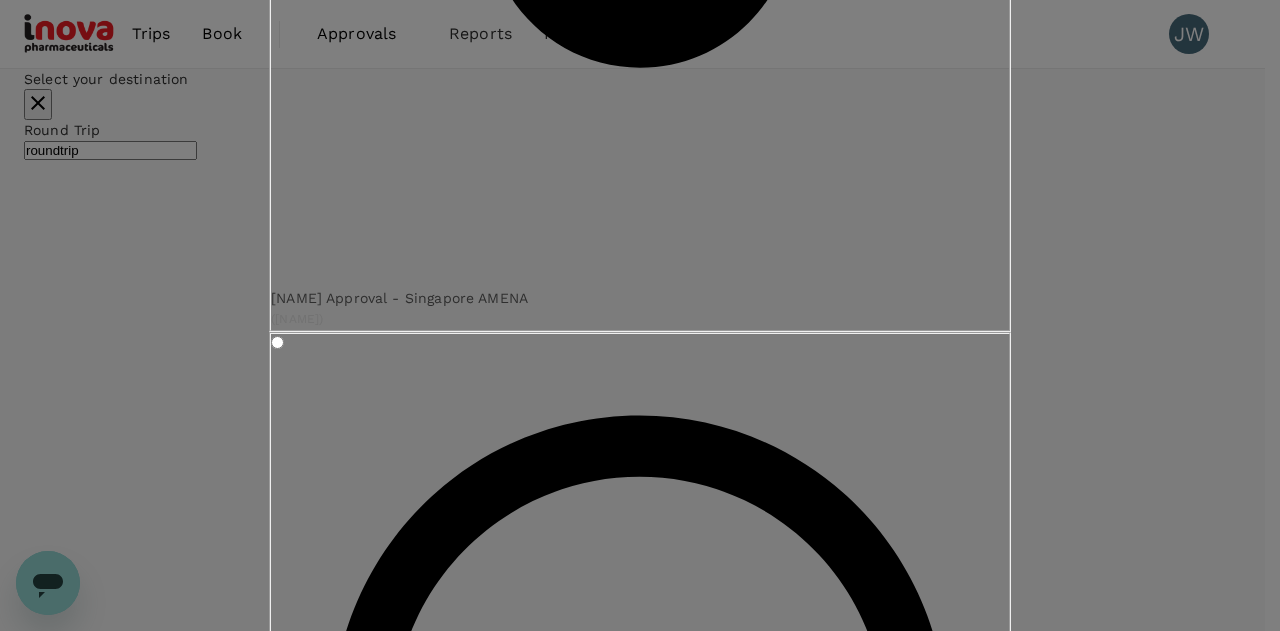 click on "Confirm" at bounding box center (354, 3532) 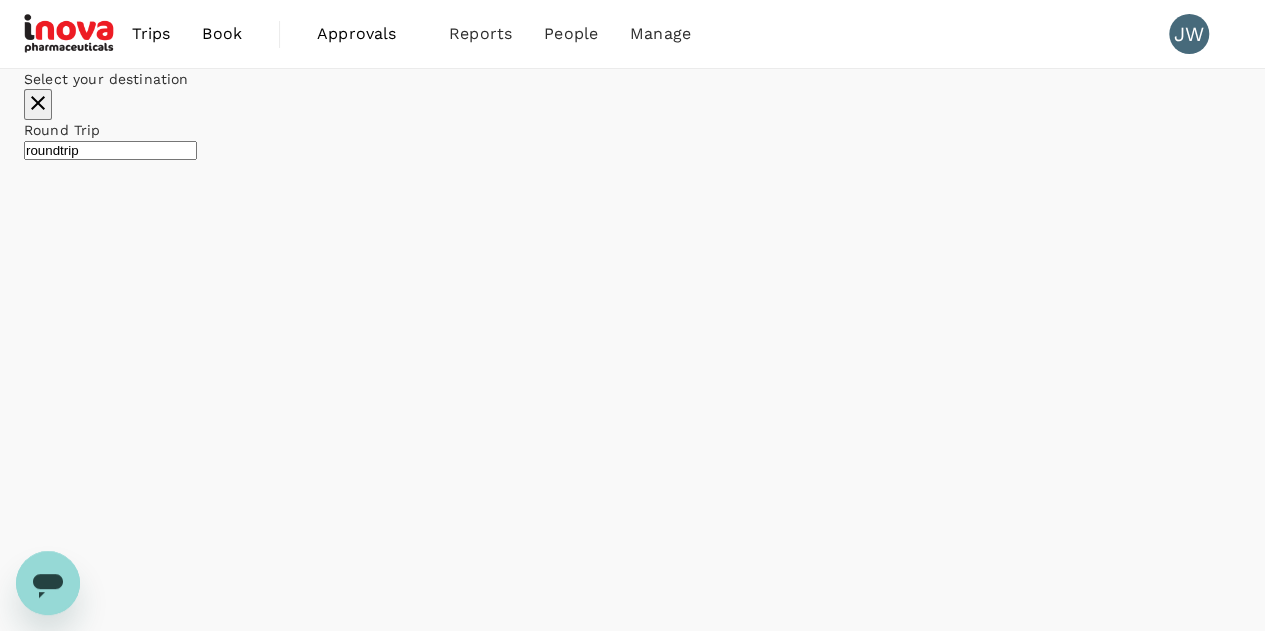 checkbox on "false" 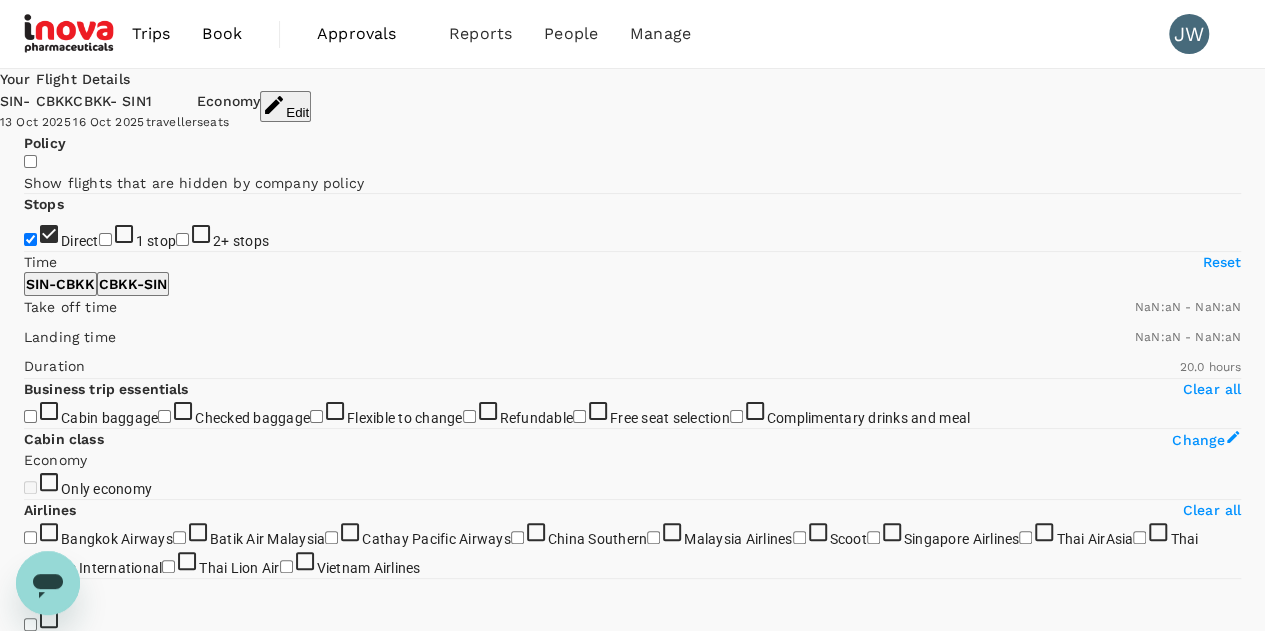 checkbox on "false" 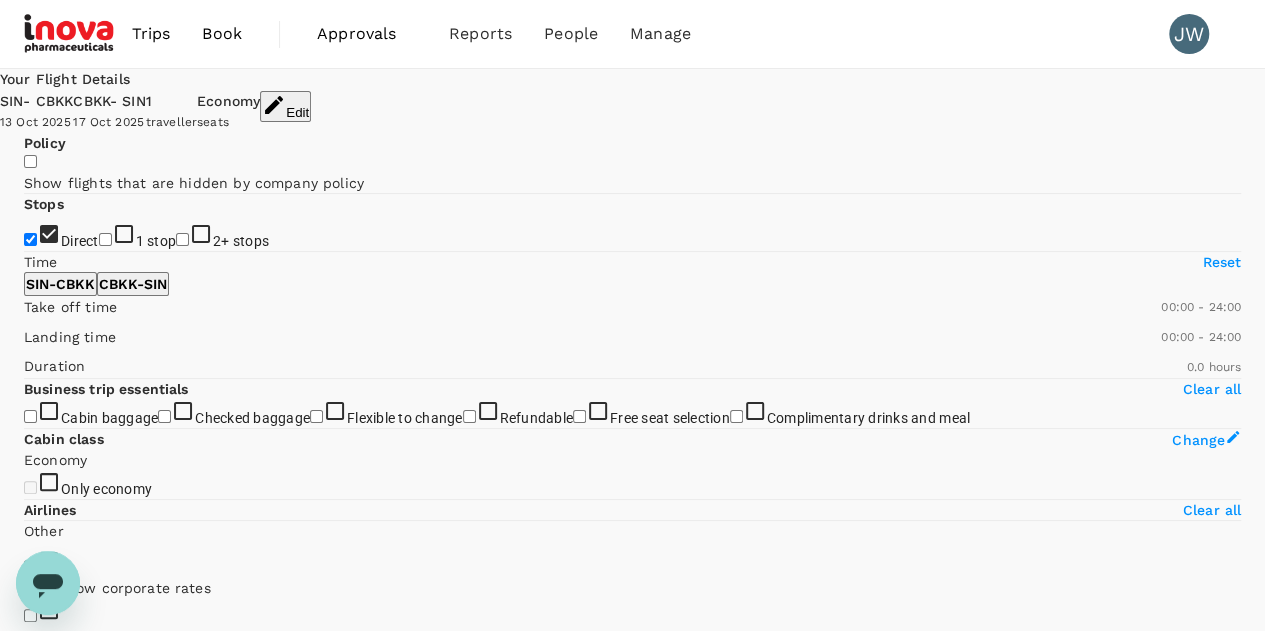 type on "965" 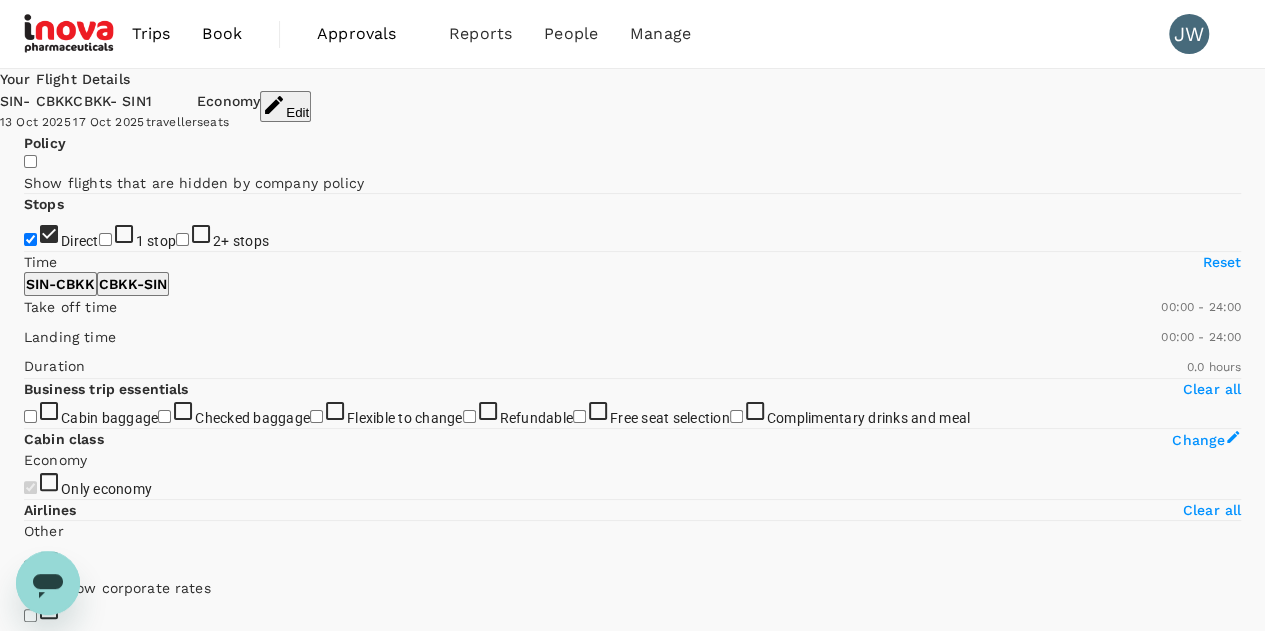 checkbox on "true" 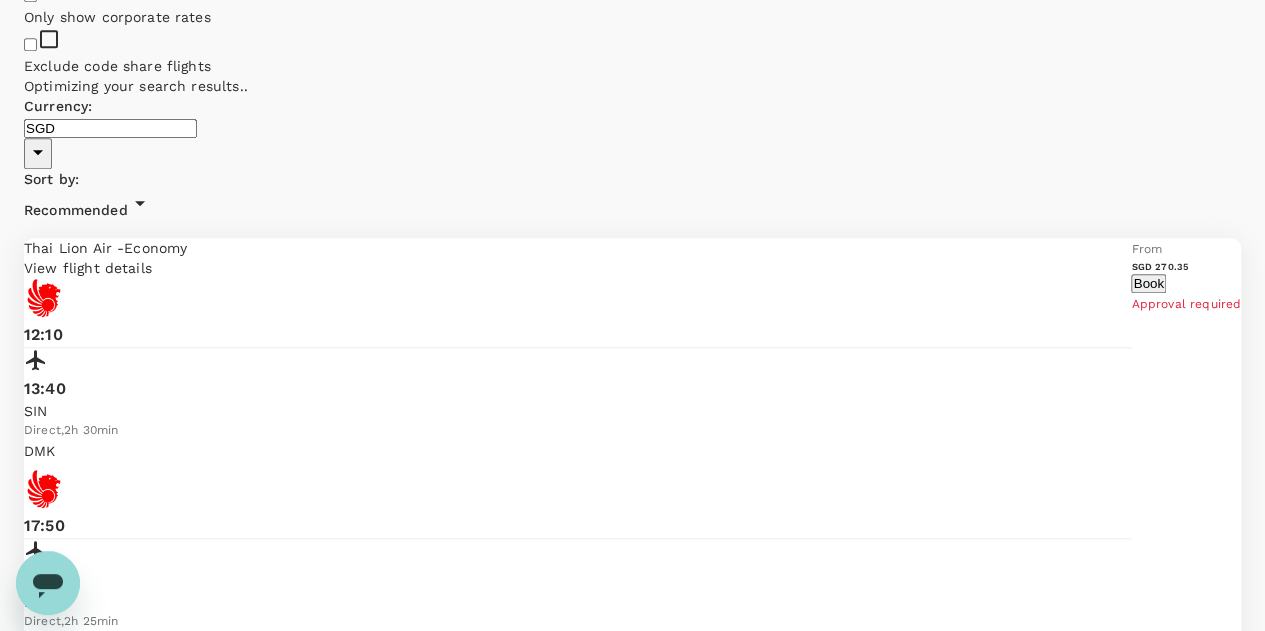 scroll, scrollTop: 1200, scrollLeft: 0, axis: vertical 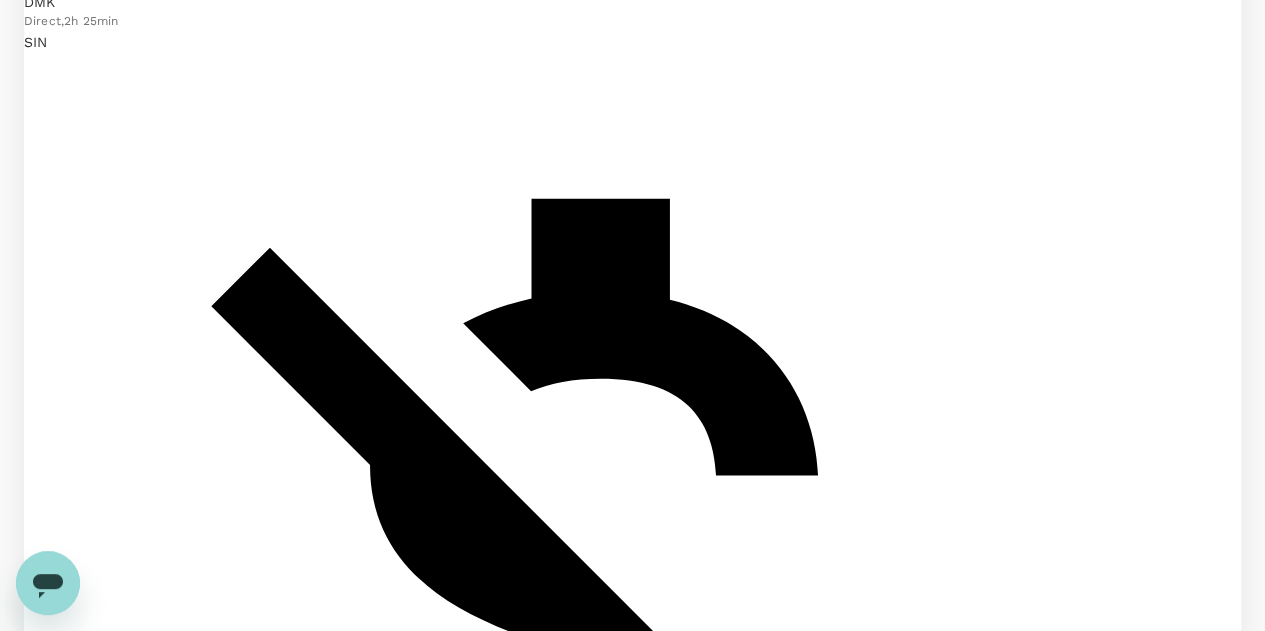 click on "Clear all" at bounding box center (1212, -690) 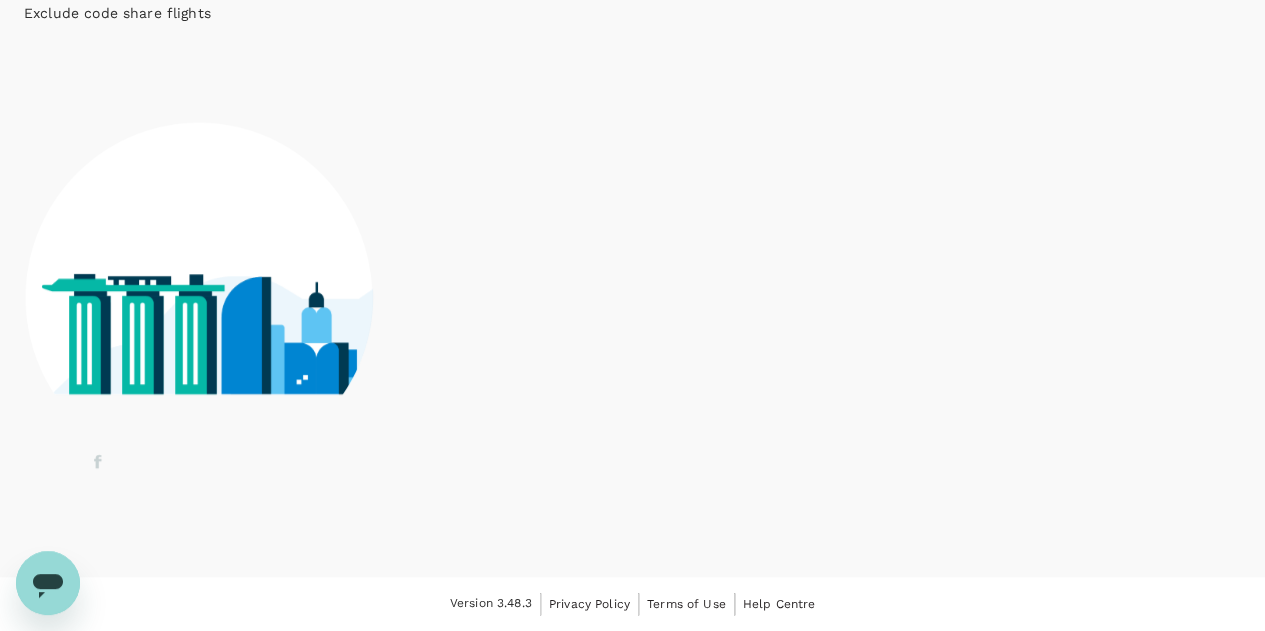 scroll, scrollTop: 1141, scrollLeft: 0, axis: vertical 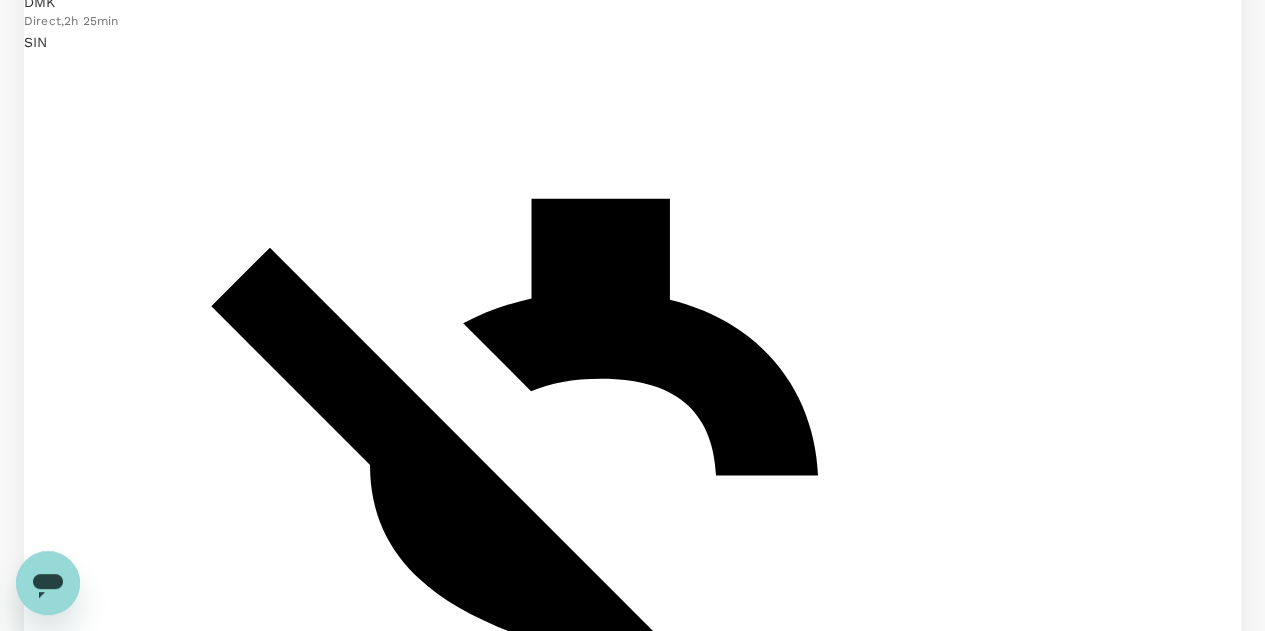 click on "Thai Lion Air" at bounding box center (917, -663) 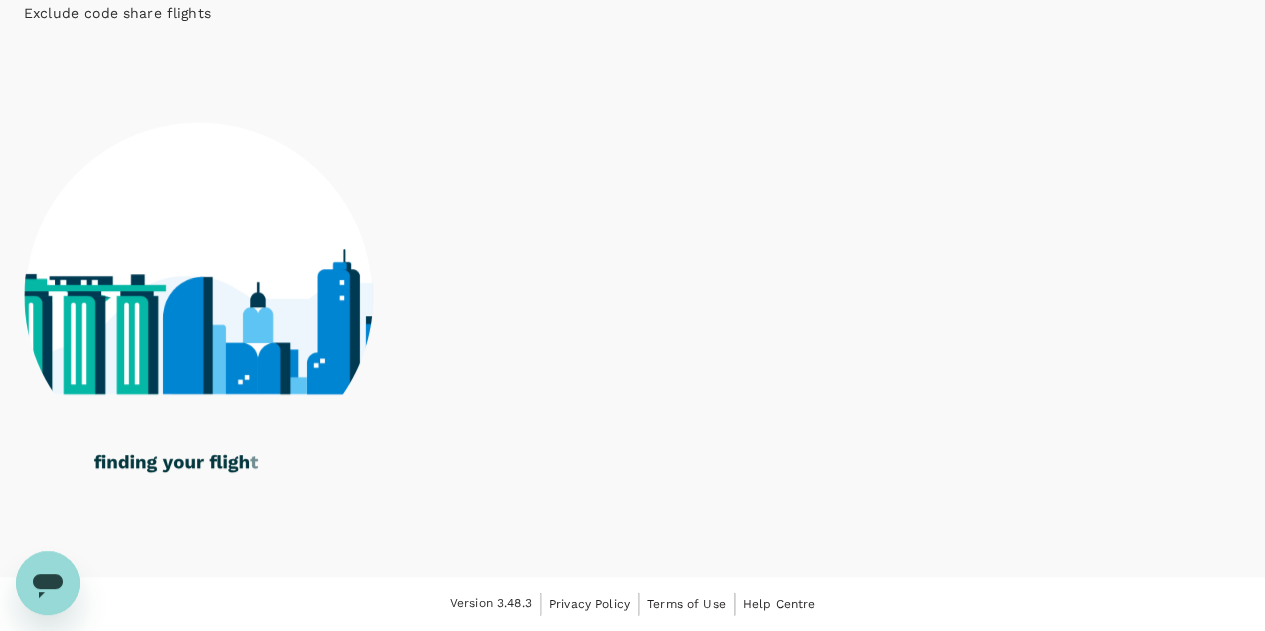 click on "Thai Lion Air" at bounding box center (917, -116) 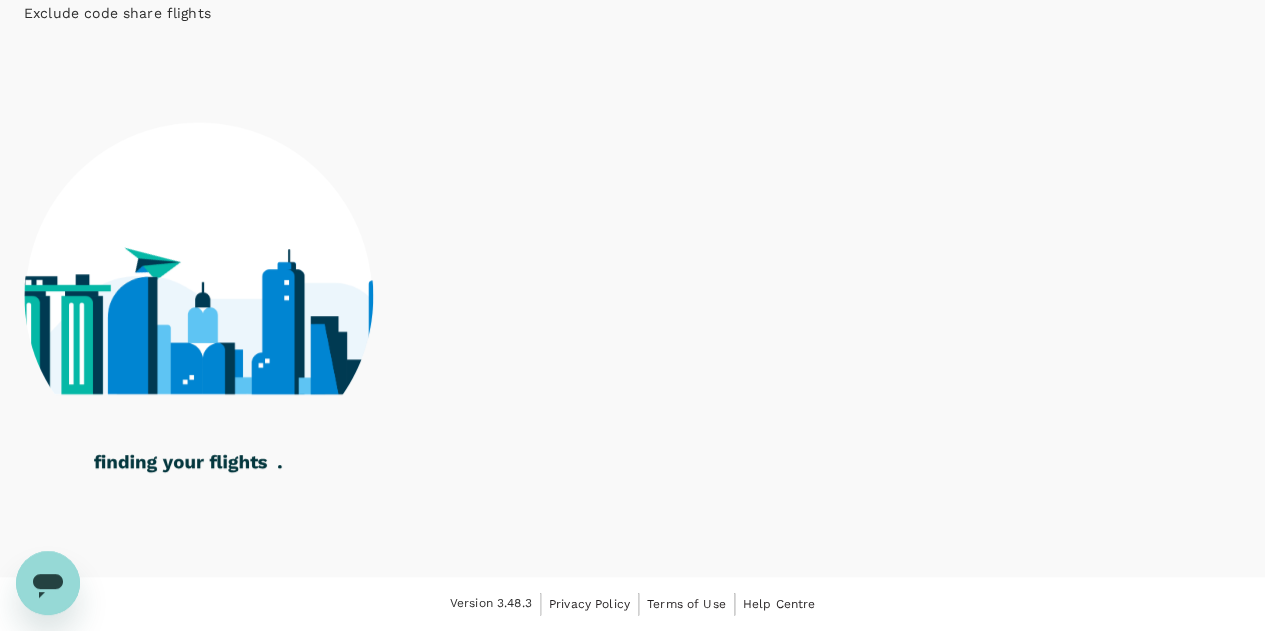 checkbox on "true" 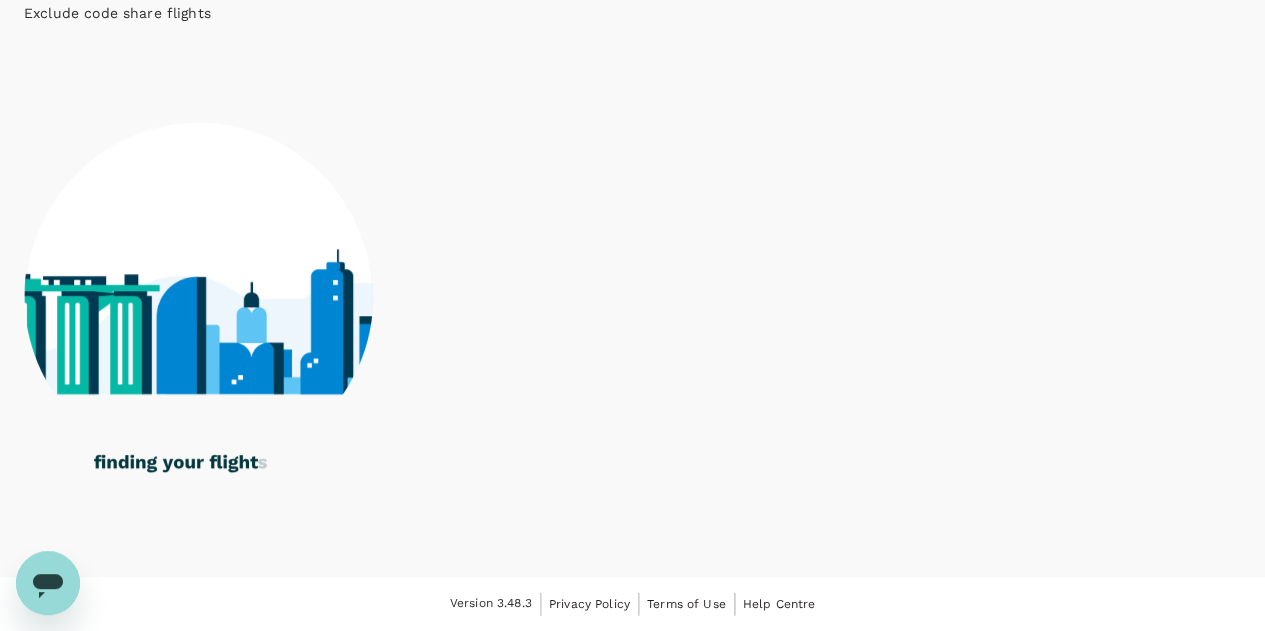 click on "Thai Airways International" at bounding box center [710, -116] 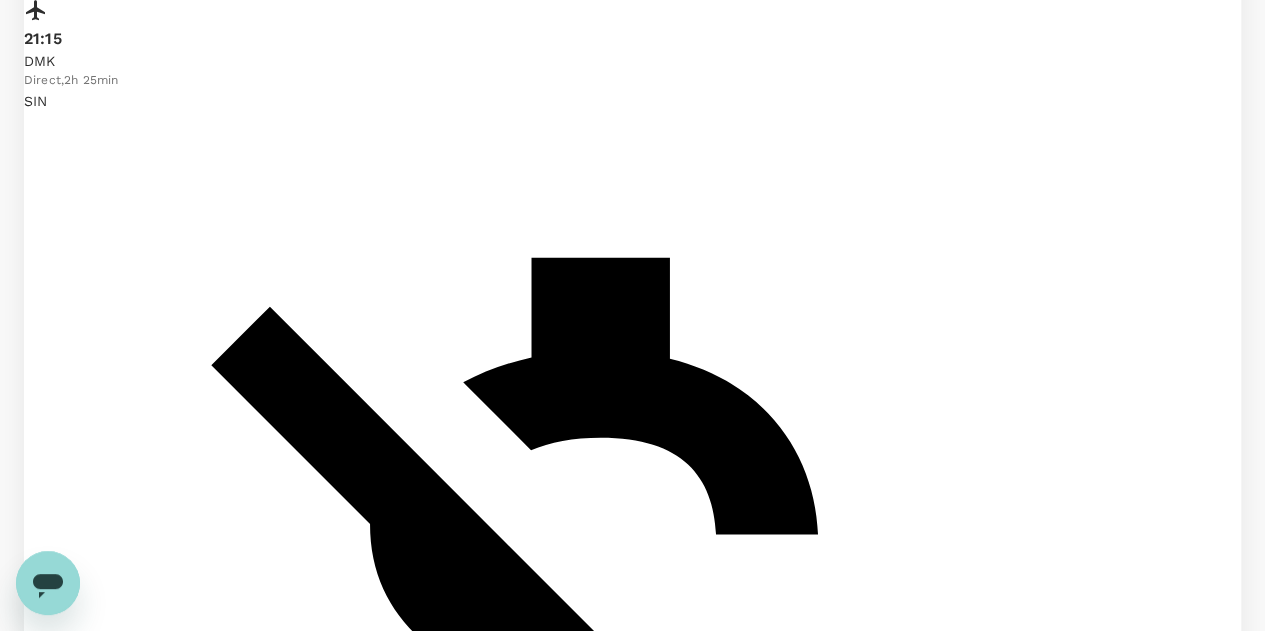 click on "Thai Lion Air" at bounding box center [917, -604] 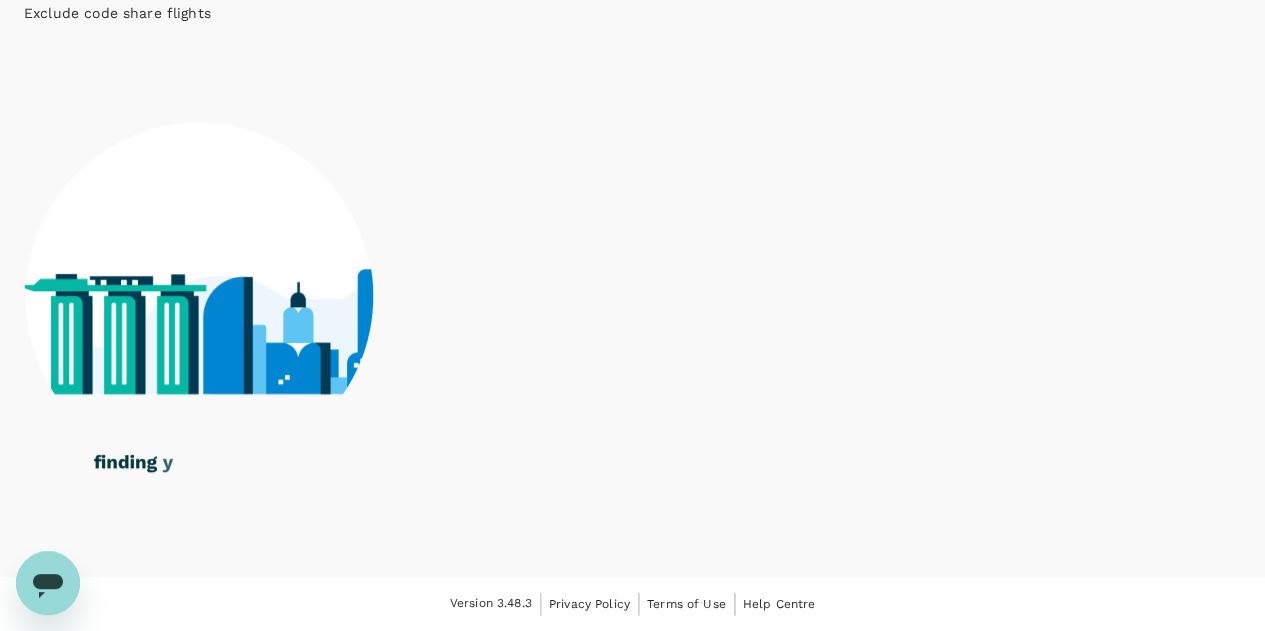 click on "Singapore Airlines" at bounding box center (558, -116) 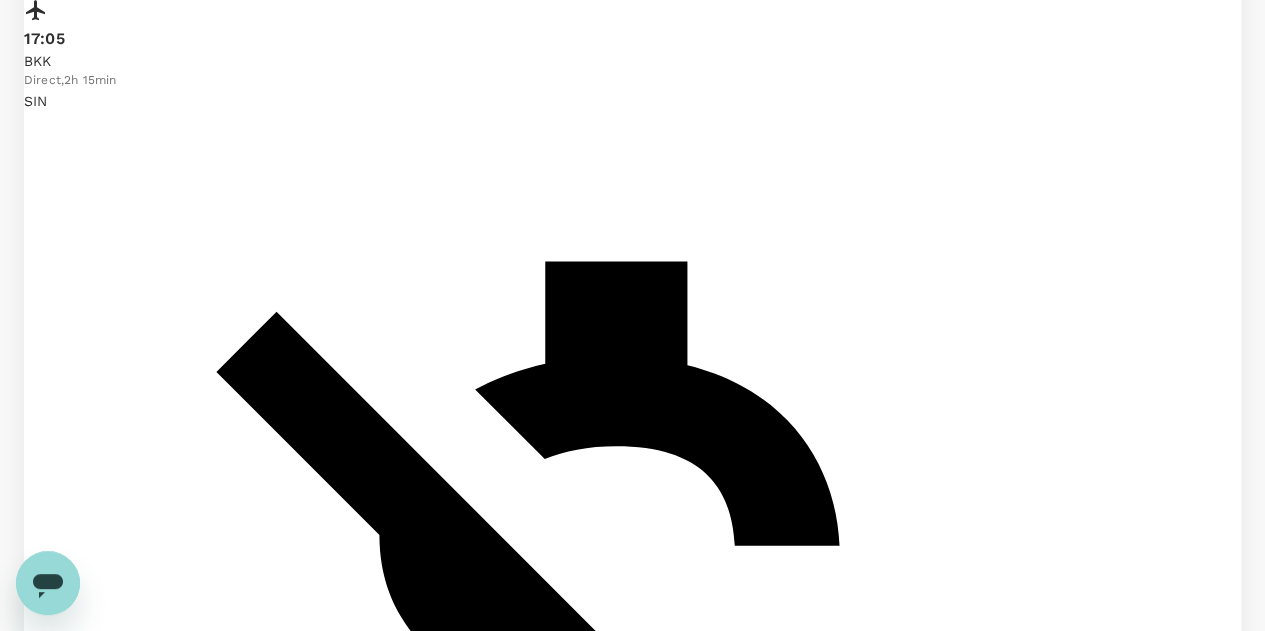 click on "Exclude code share flights" at bounding box center [30, -497] 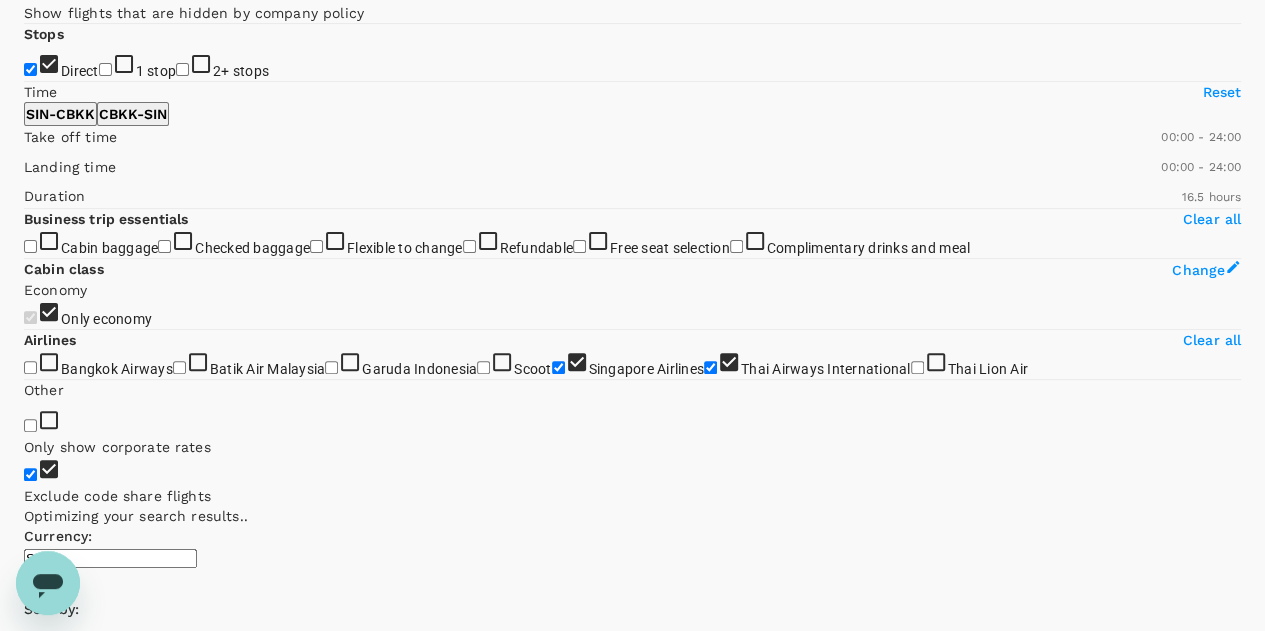 scroll, scrollTop: 0, scrollLeft: 0, axis: both 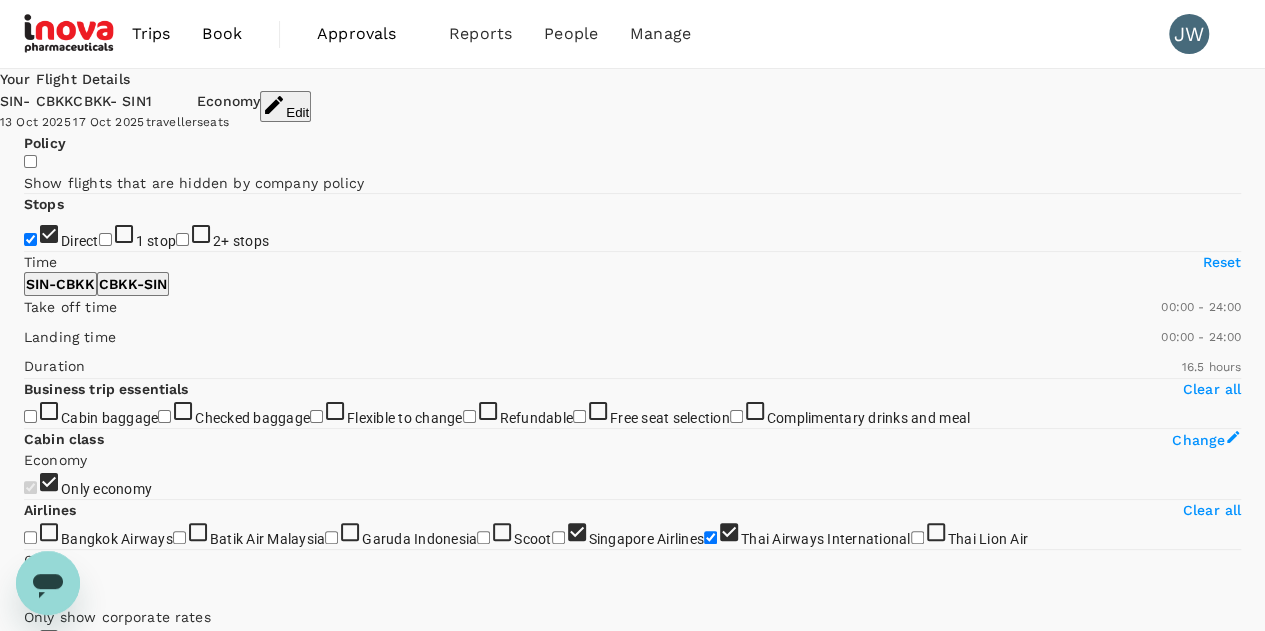 type on "1240" 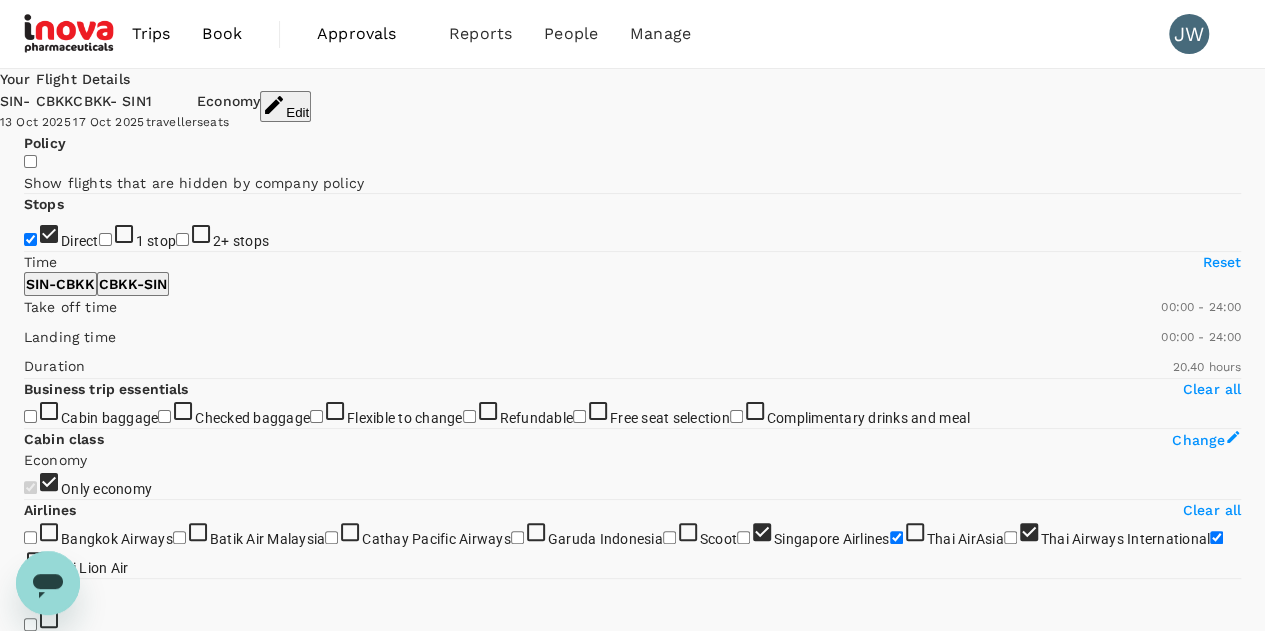 checkbox on "false" 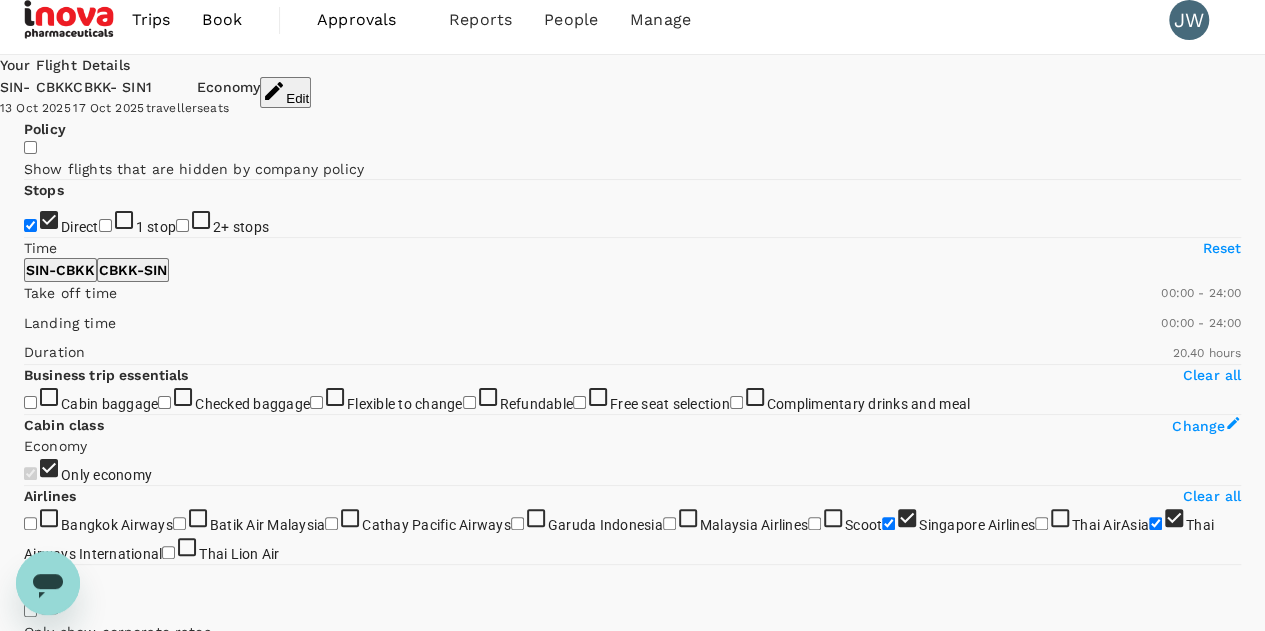 scroll, scrollTop: 0, scrollLeft: 0, axis: both 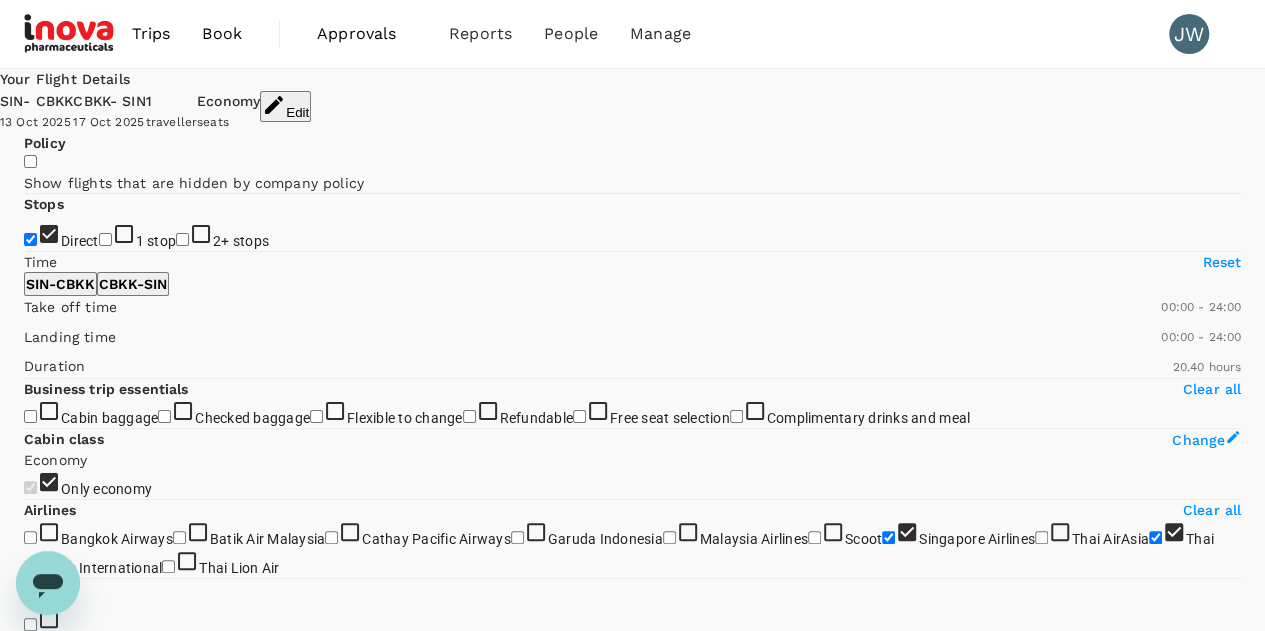 click 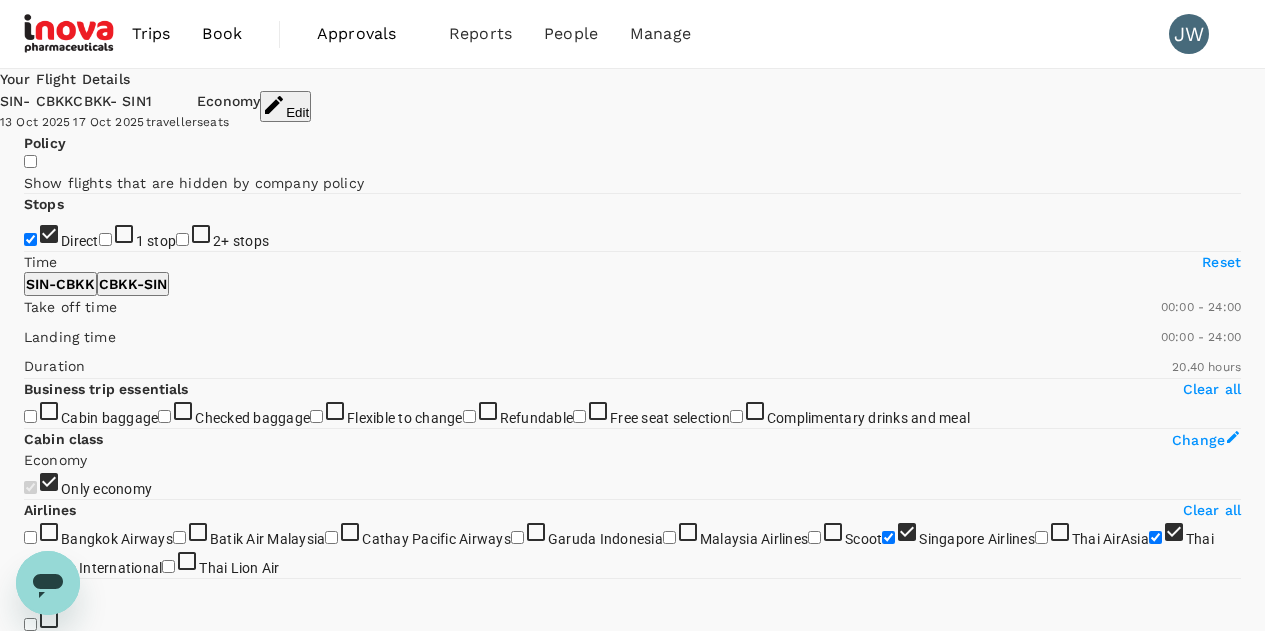 click on "Lowest Price" at bounding box center [632, 57162] 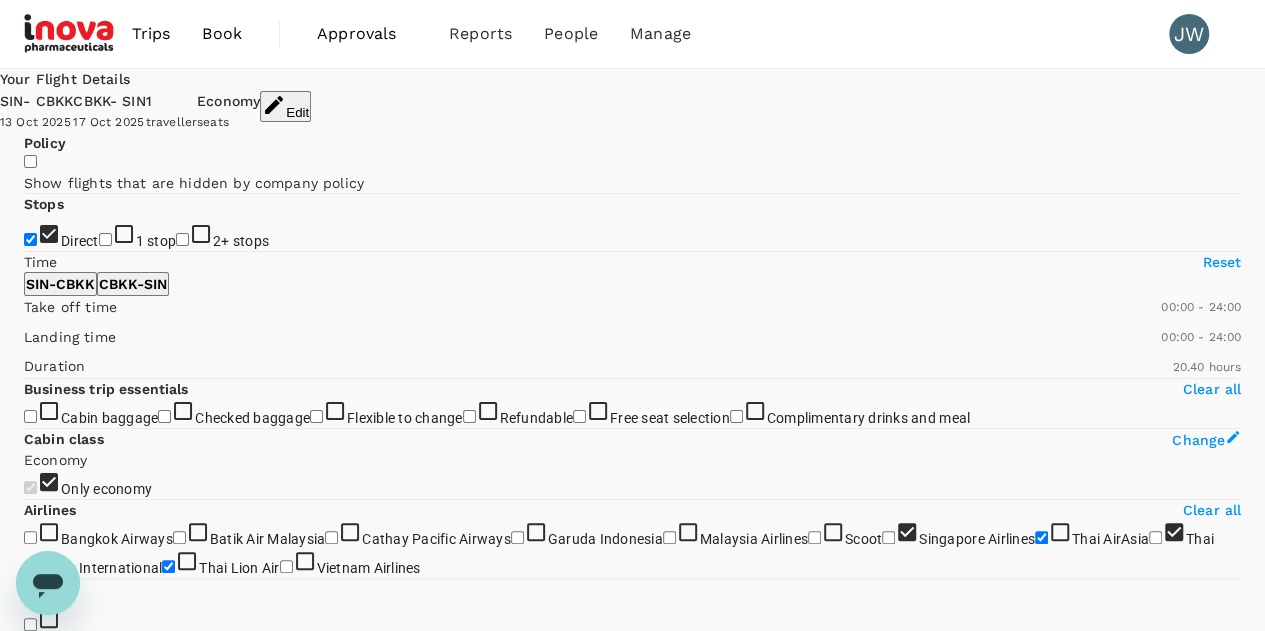 checkbox on "false" 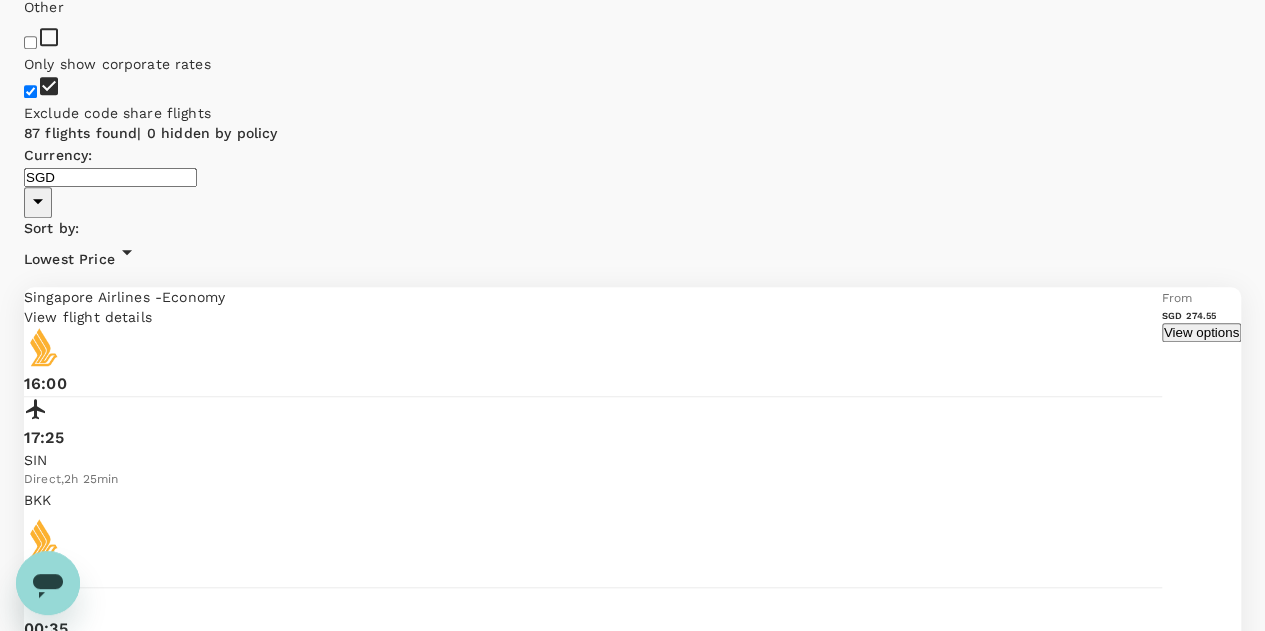 scroll, scrollTop: 0, scrollLeft: 0, axis: both 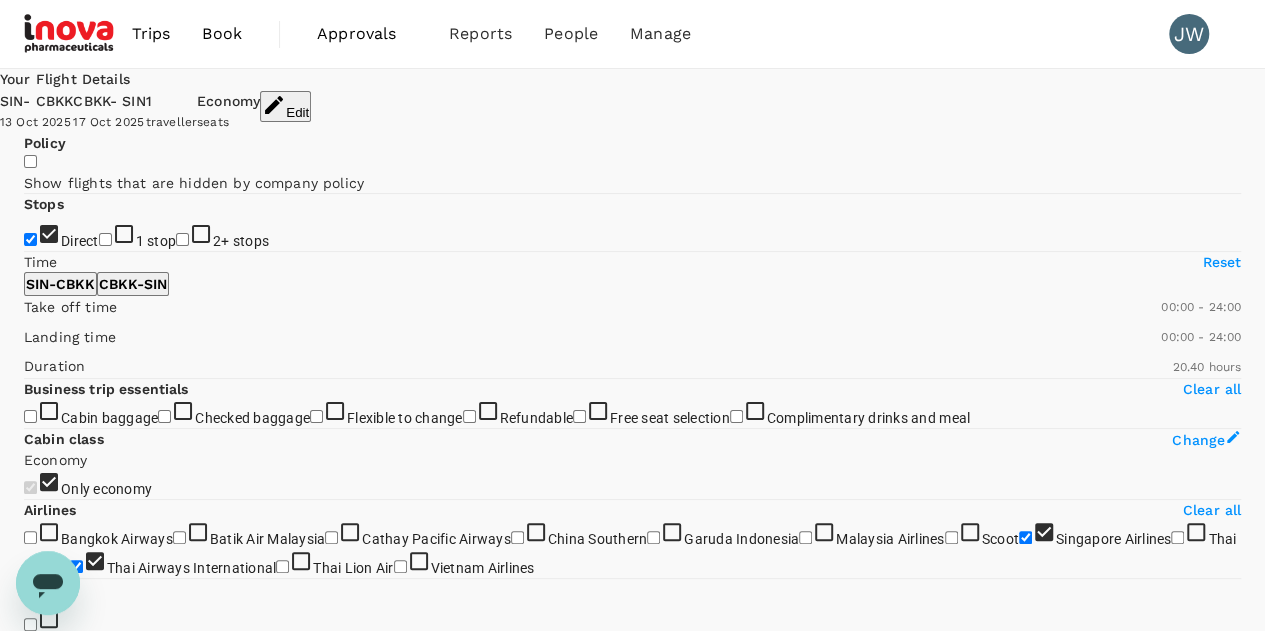 click on "Edit" at bounding box center (285, 106) 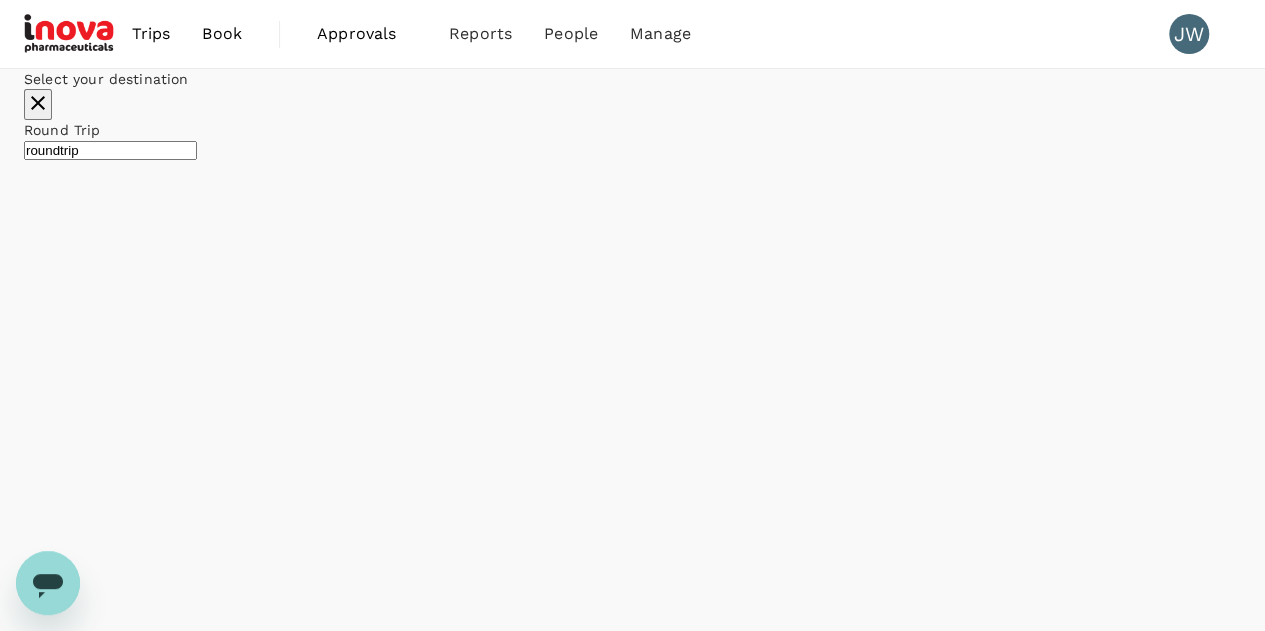 type 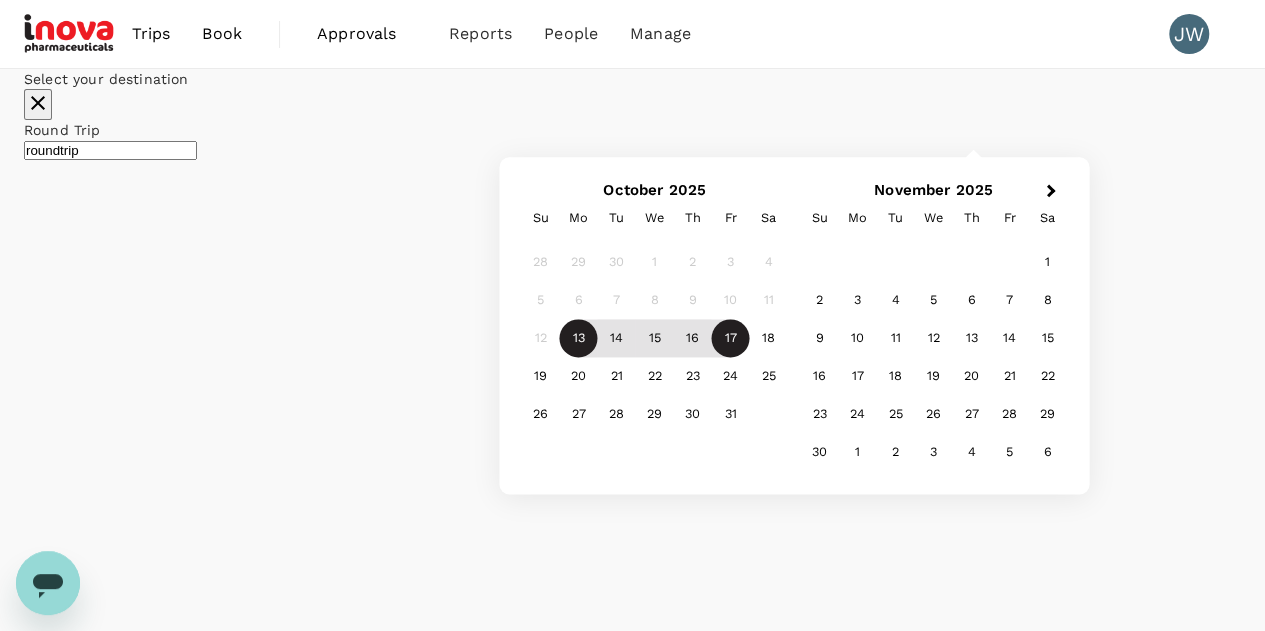 type on "[CITY] ([IATA])" 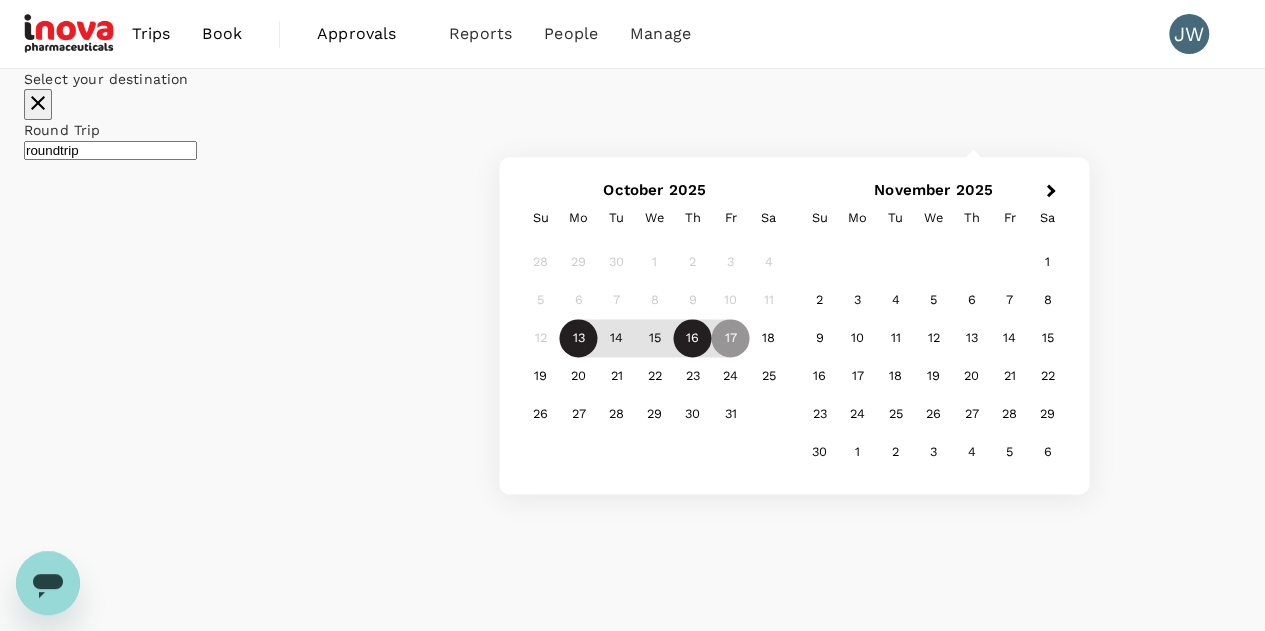 click on "16" at bounding box center [693, 339] 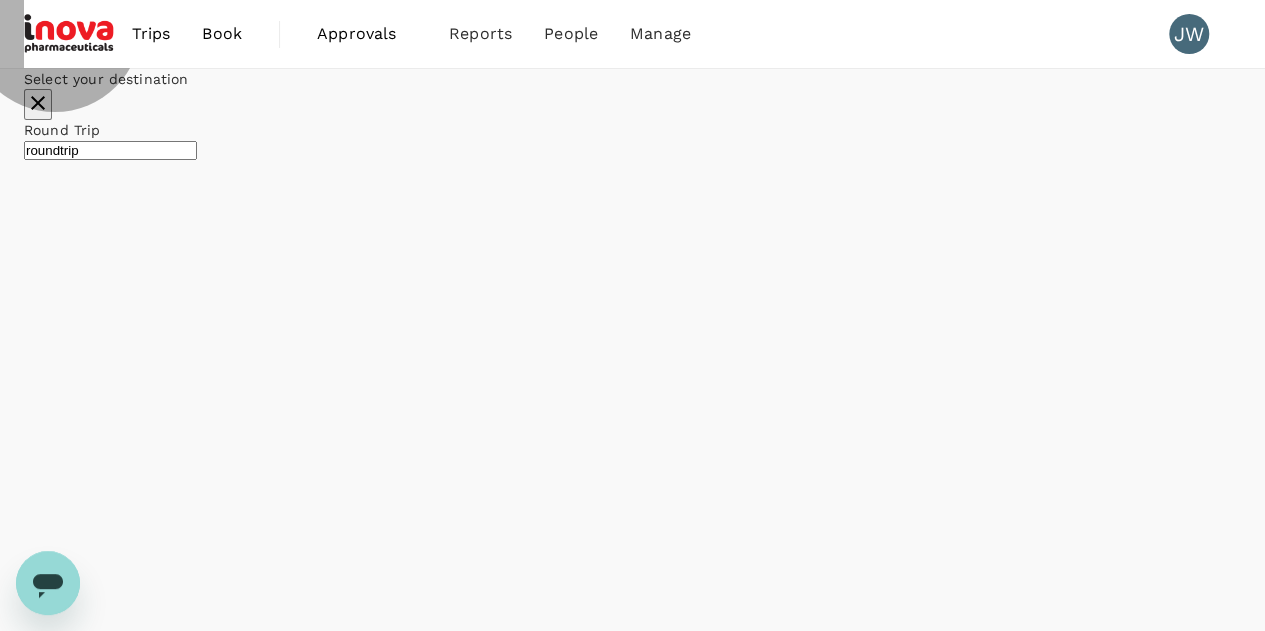 click on "Apply edit" at bounding box center (55, 4248) 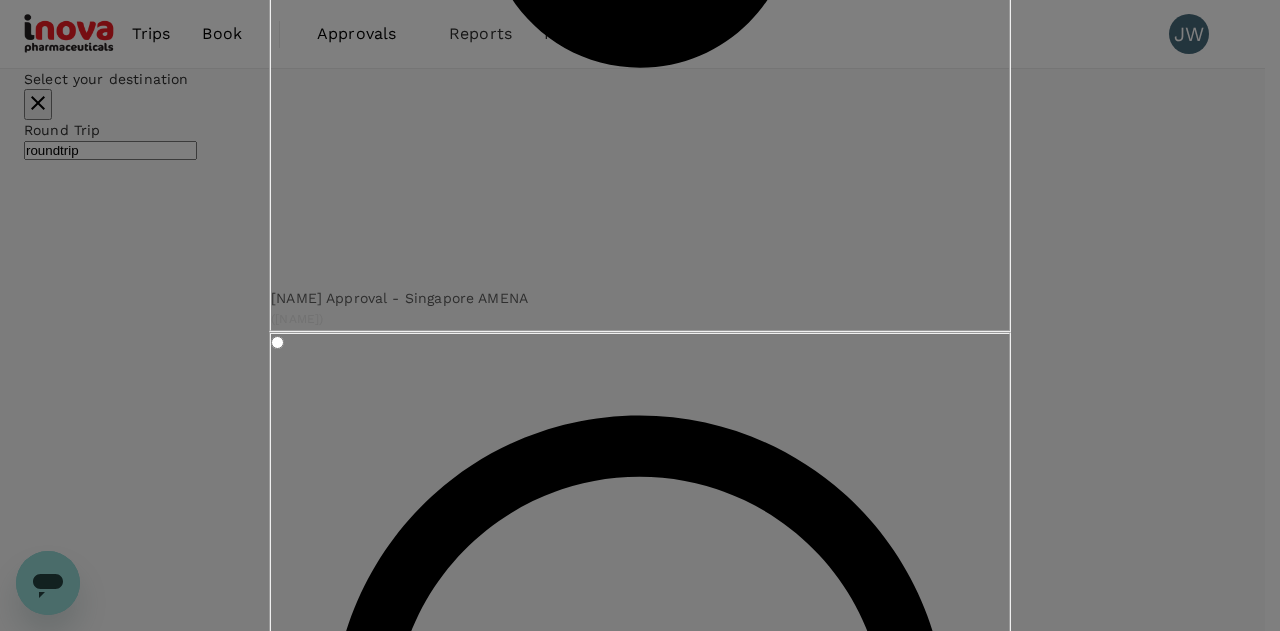 click on "Confirm" at bounding box center [354, 3532] 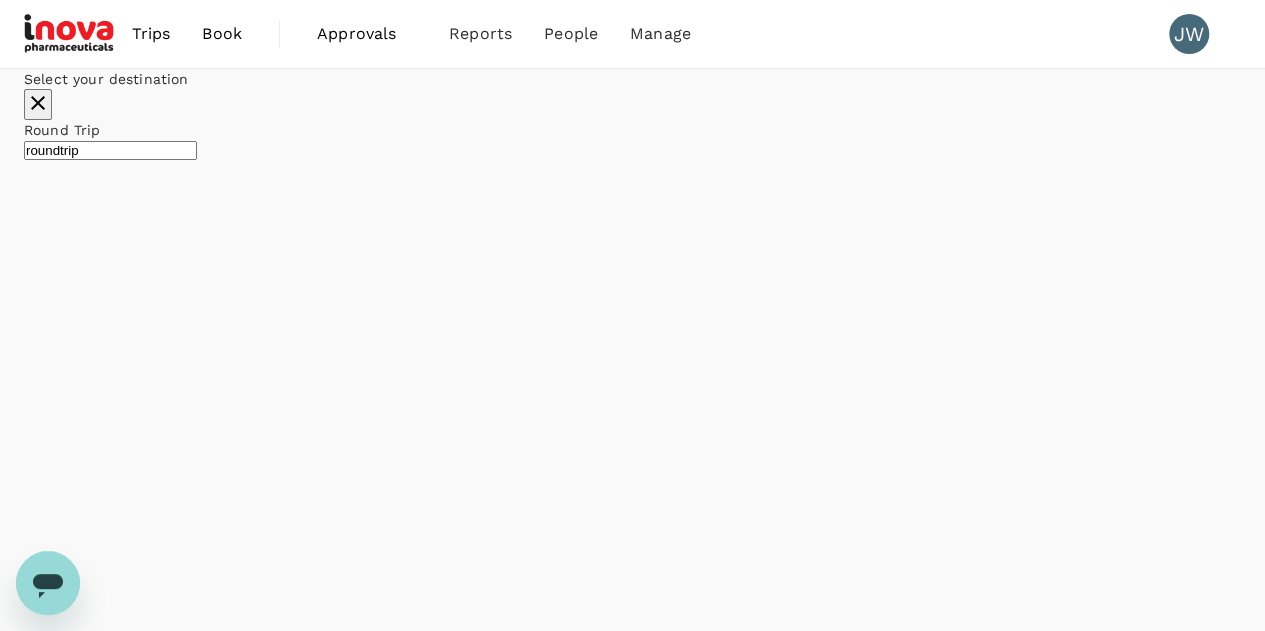 checkbox on "false" 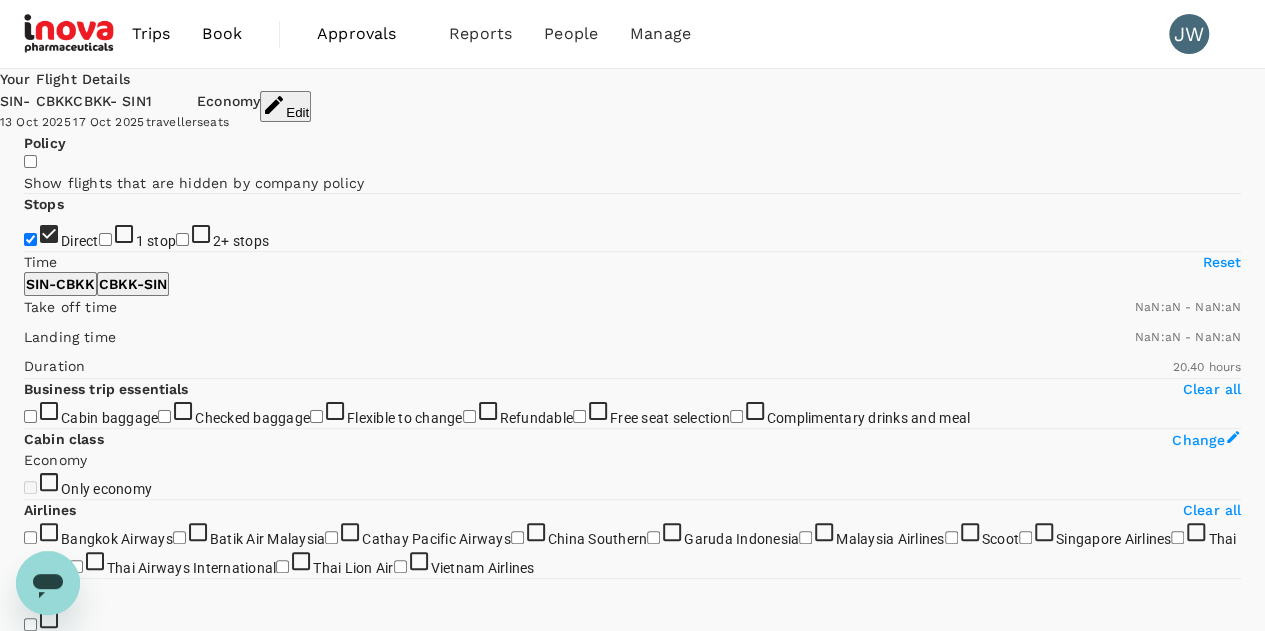 checkbox on "false" 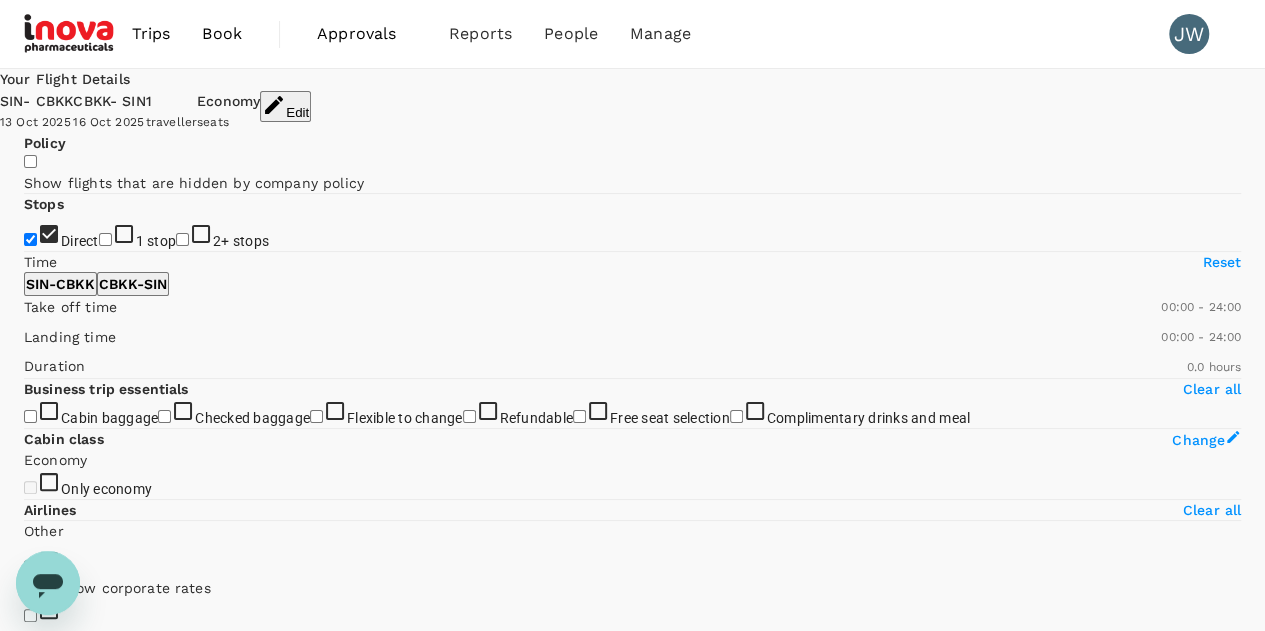 type on "695" 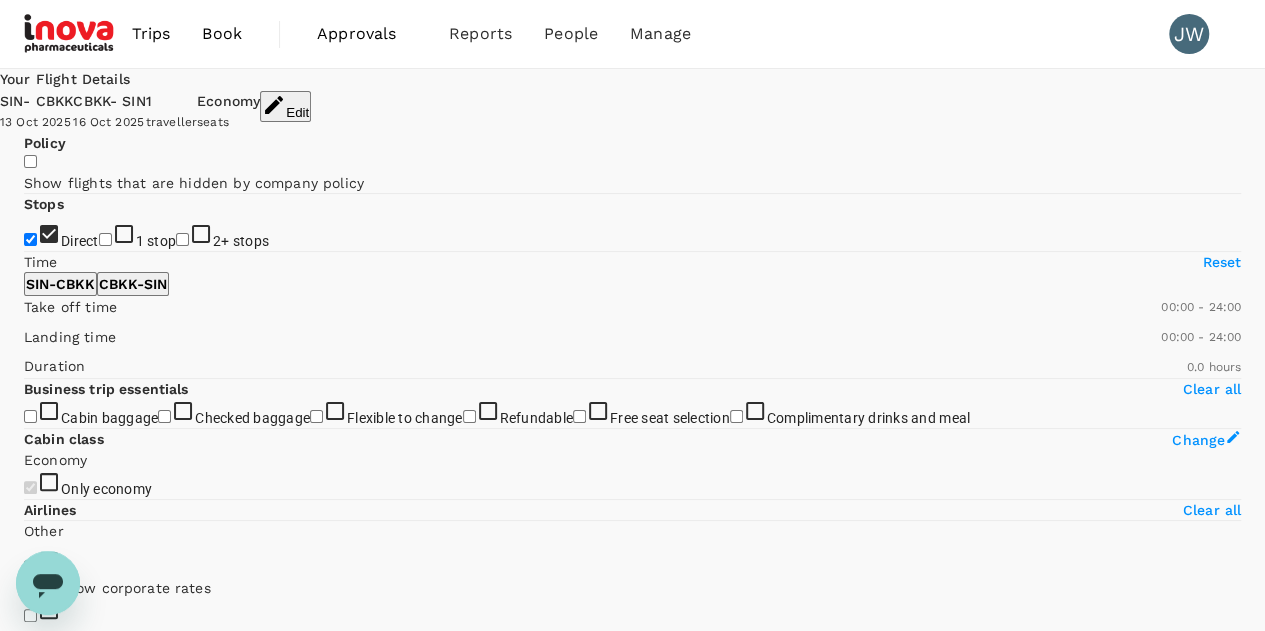 checkbox on "true" 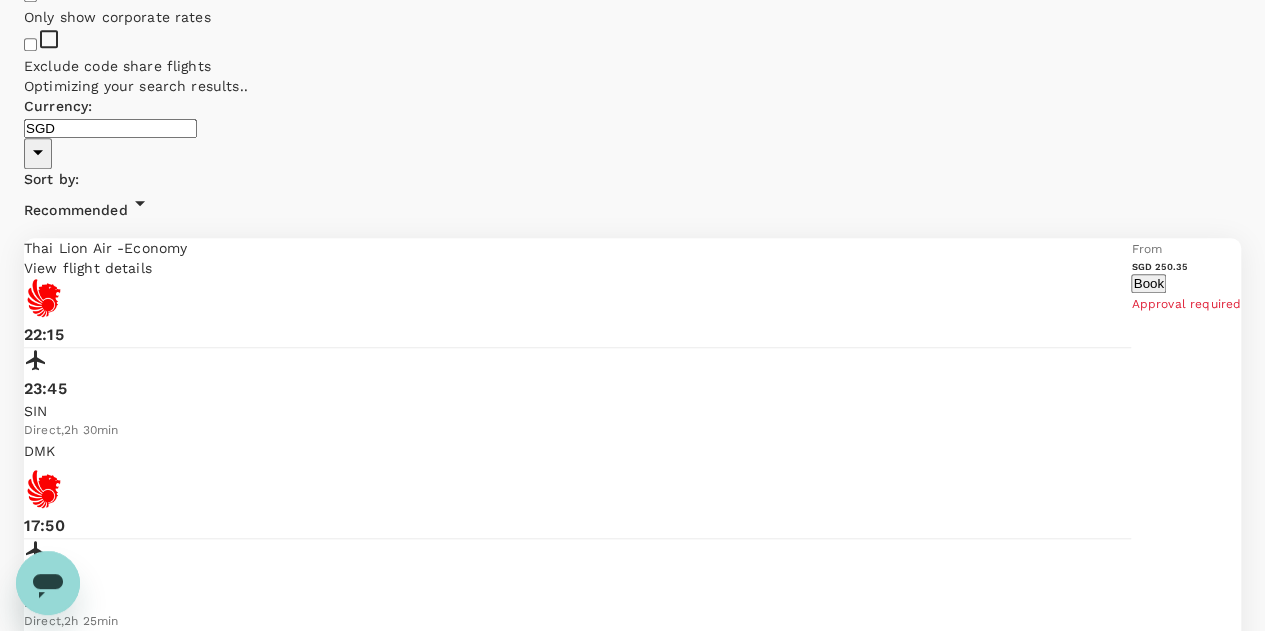 scroll, scrollTop: 1200, scrollLeft: 0, axis: vertical 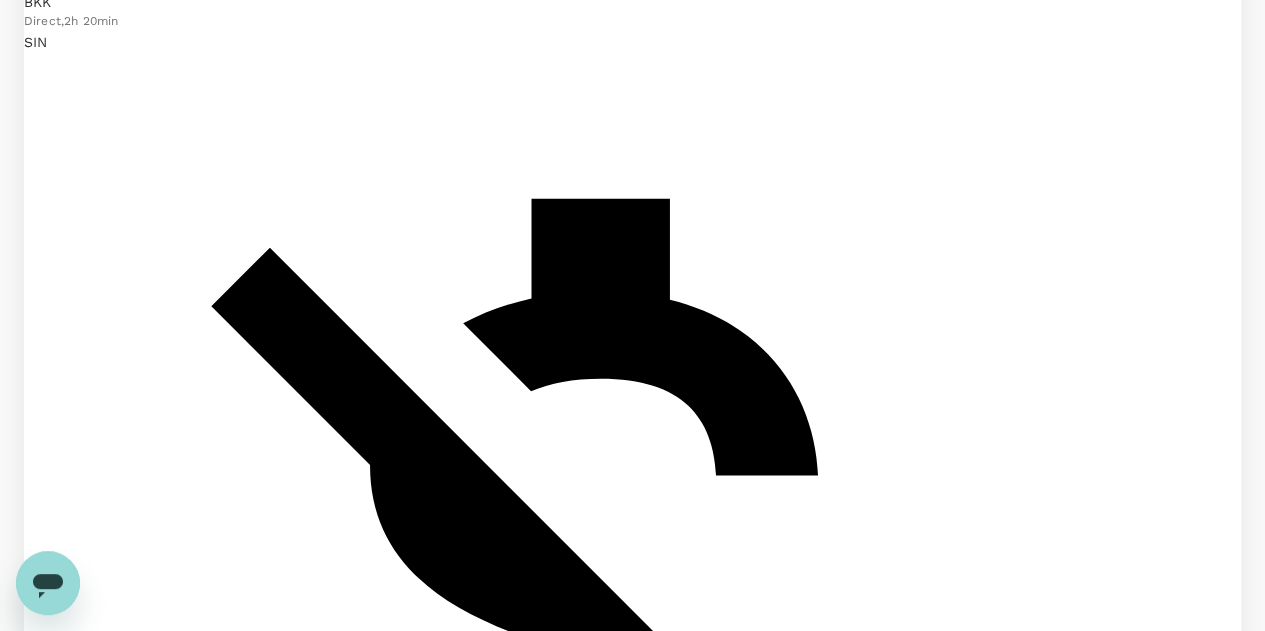 click on "Clear all" at bounding box center (1212, -690) 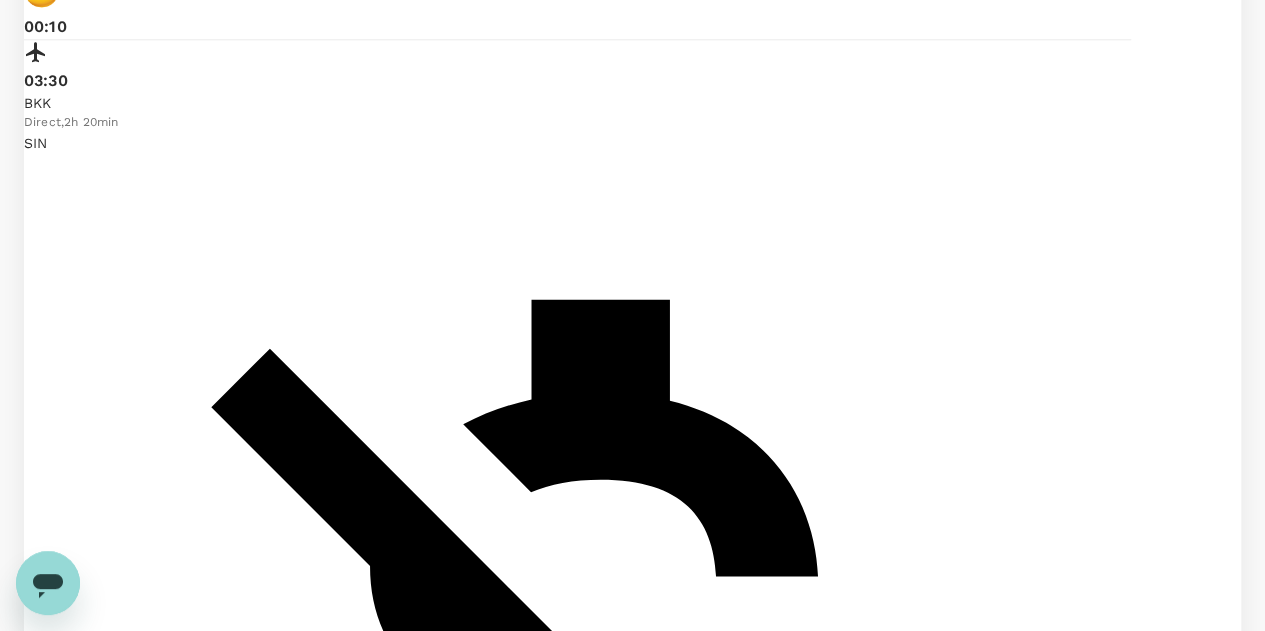scroll, scrollTop: 1200, scrollLeft: 0, axis: vertical 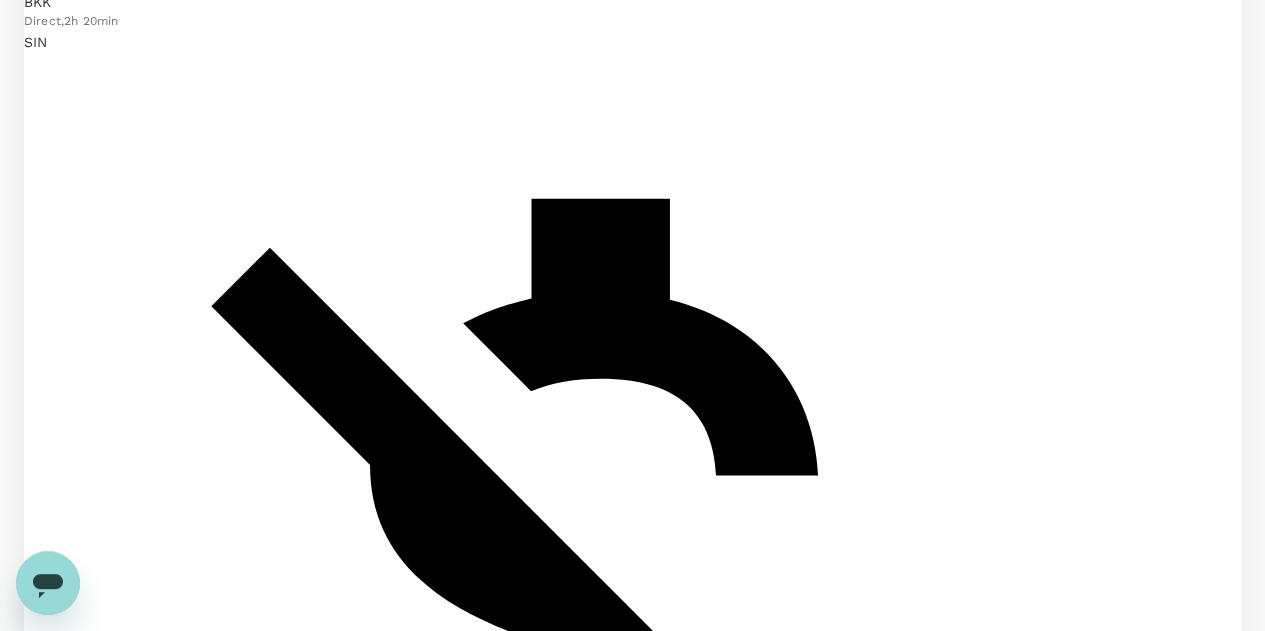 click on "Singapore Airlines" at bounding box center (406, -663) 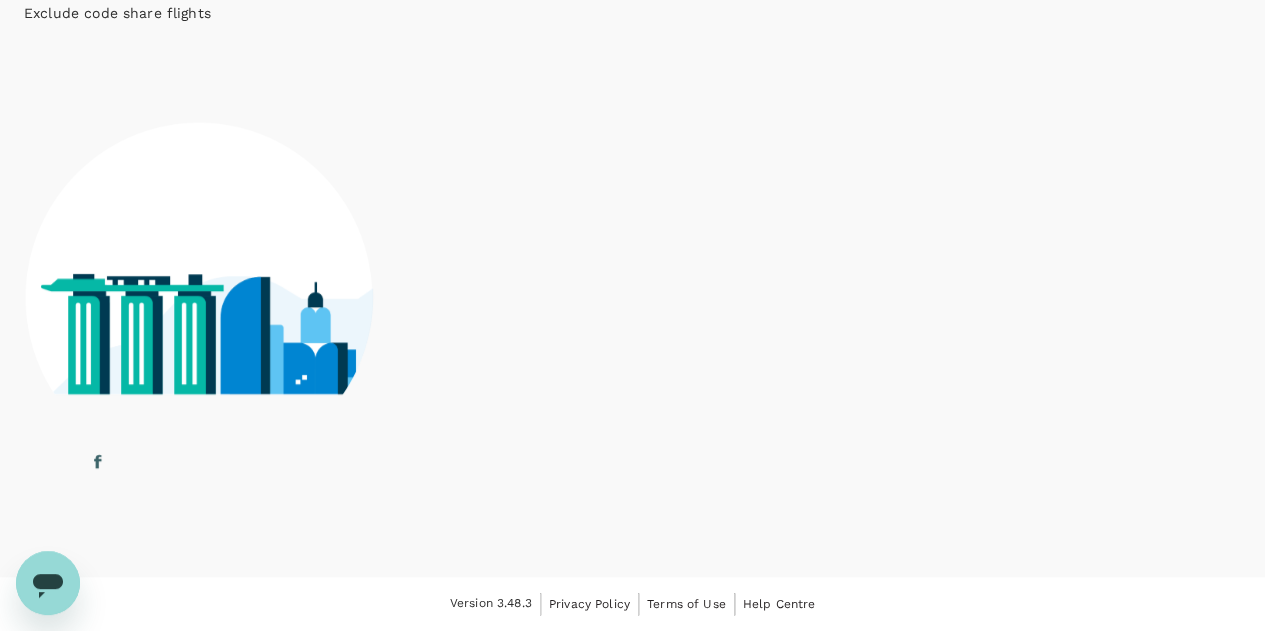 click on "Batik Air Malaysia" at bounding box center [179, -116] 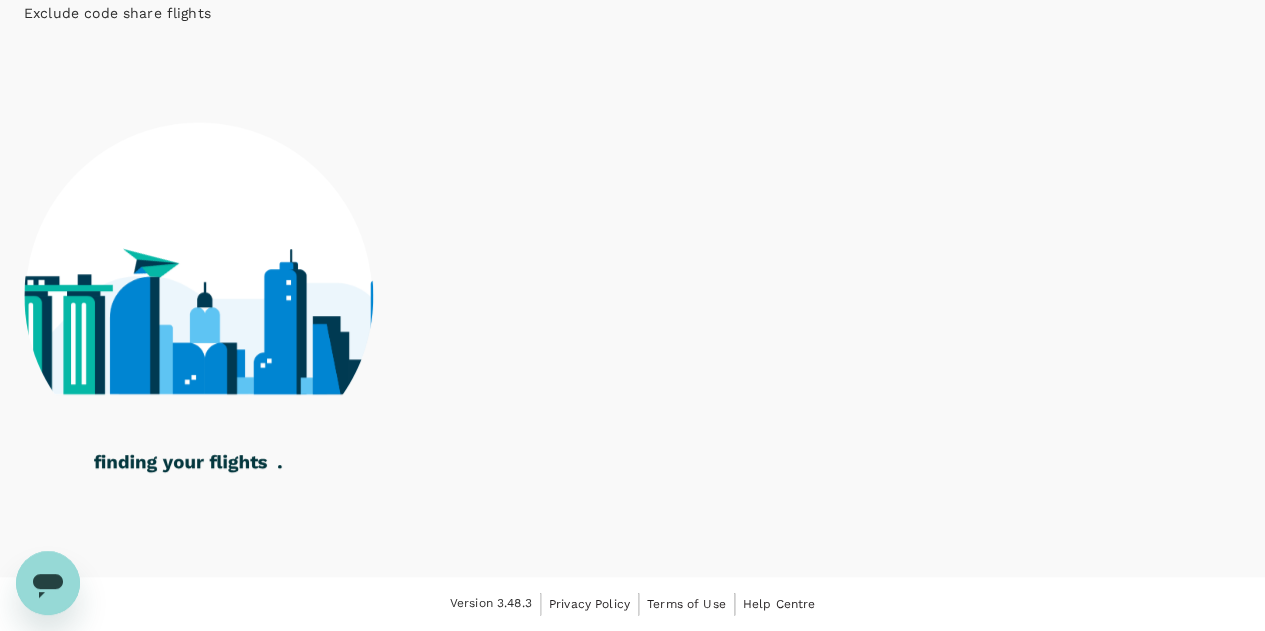 click on "Batik Air Malaysia" at bounding box center (179, -116) 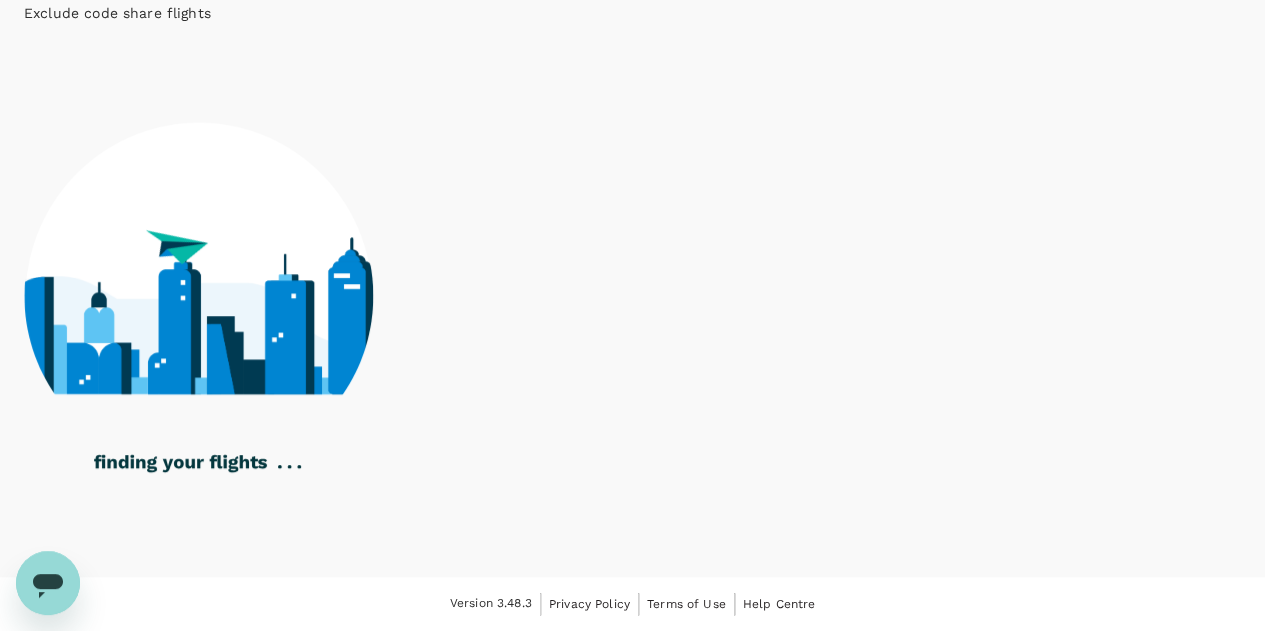 click on "Thai Airways International" at bounding box center (558, -116) 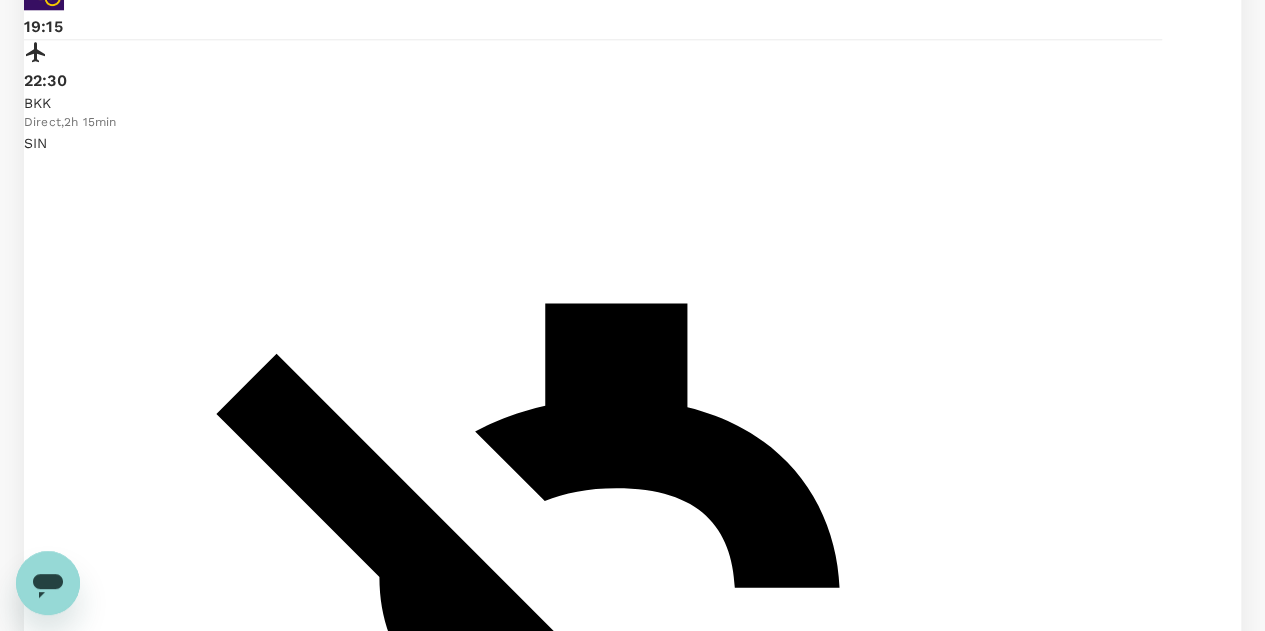 type on "SGD" 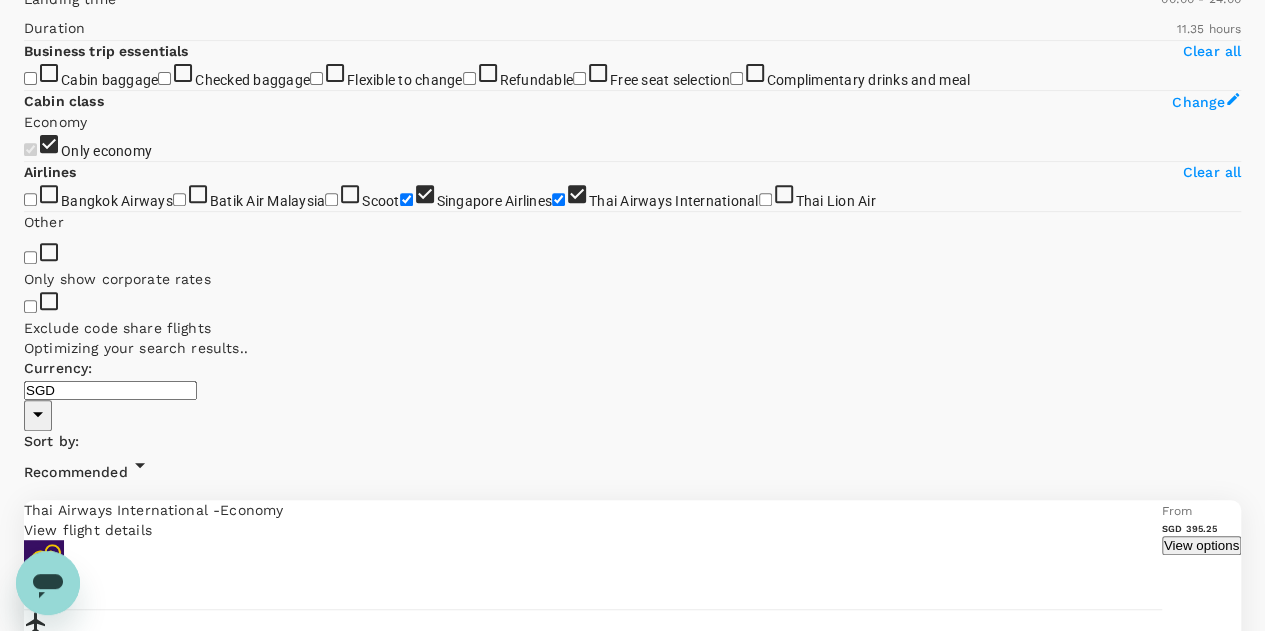 scroll, scrollTop: 0, scrollLeft: 0, axis: both 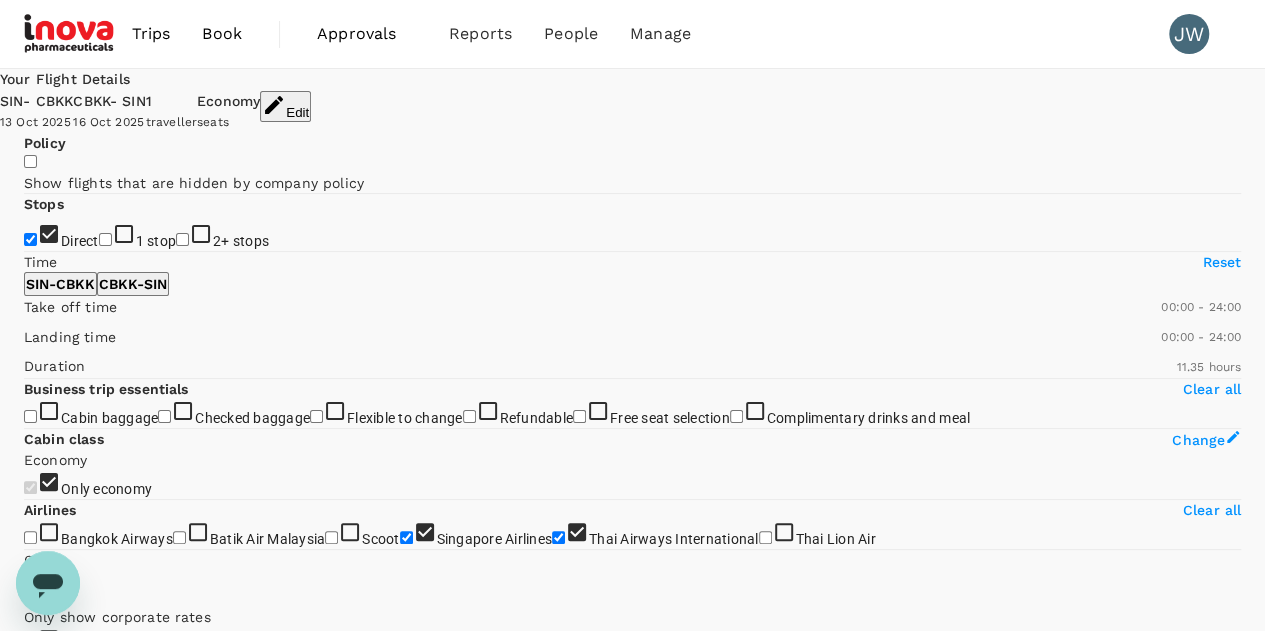 click 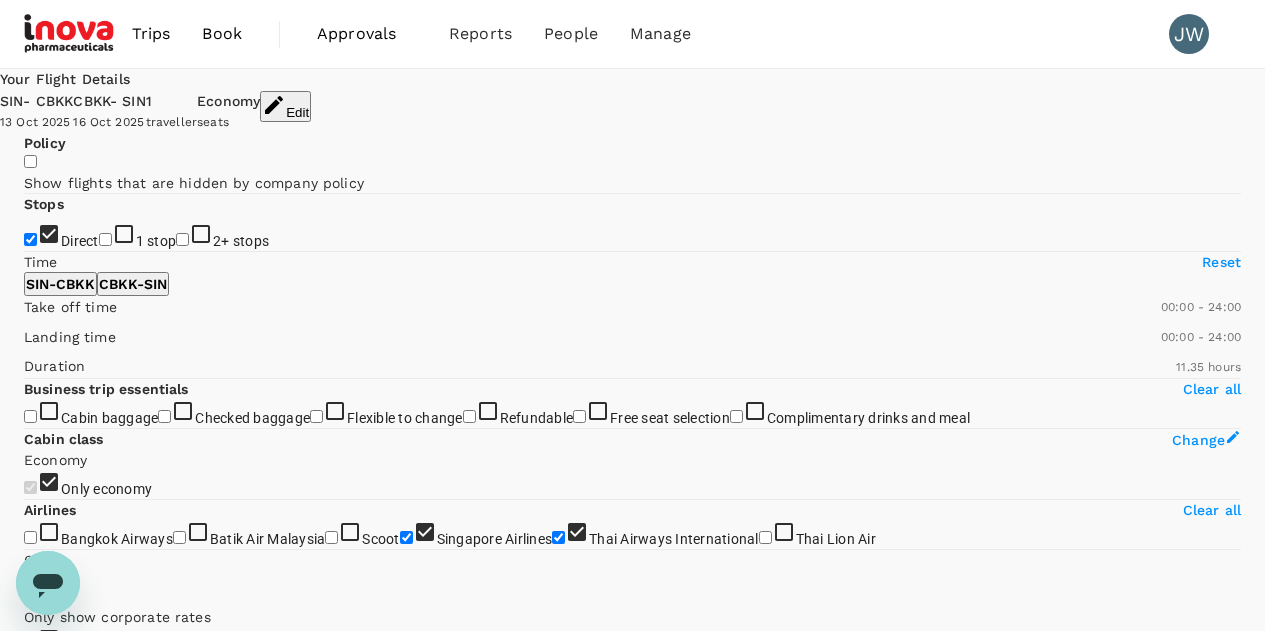 click on "Lowest Price" at bounding box center [632, 57012] 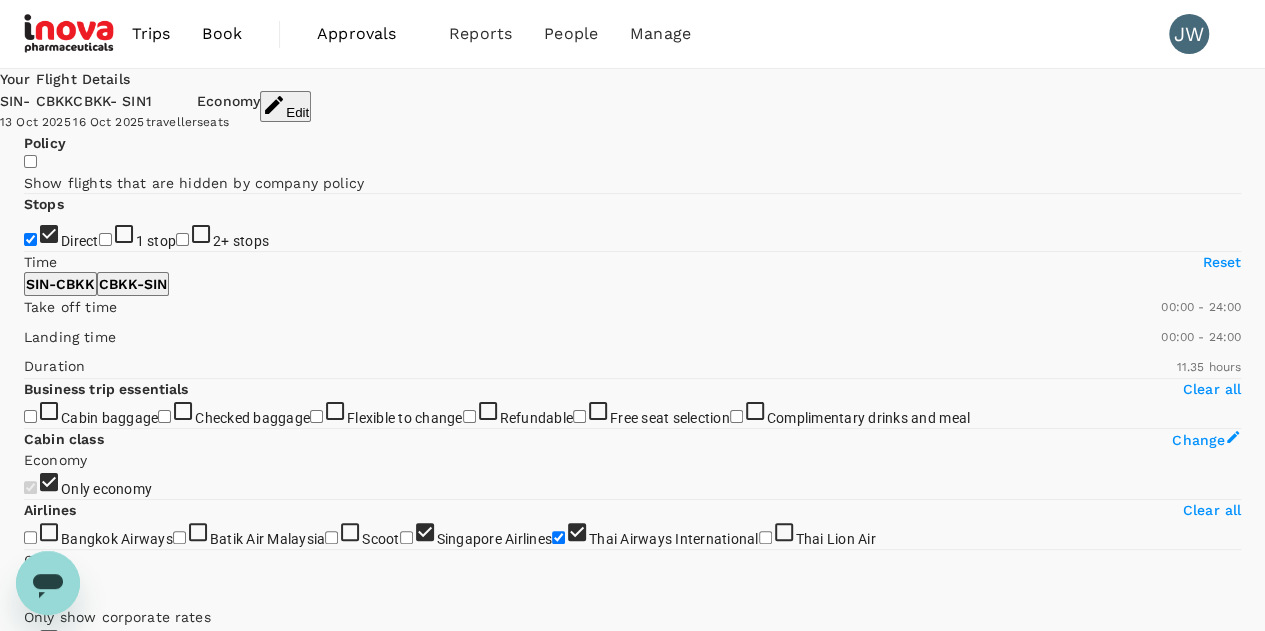 type on "1245" 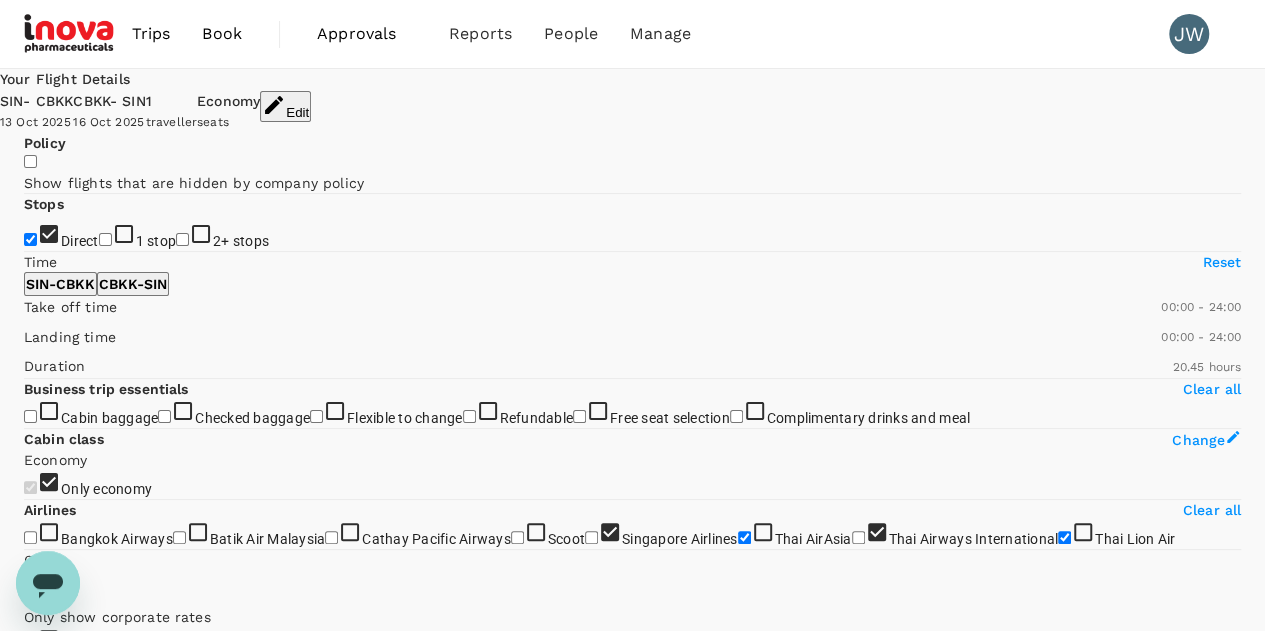 checkbox on "false" 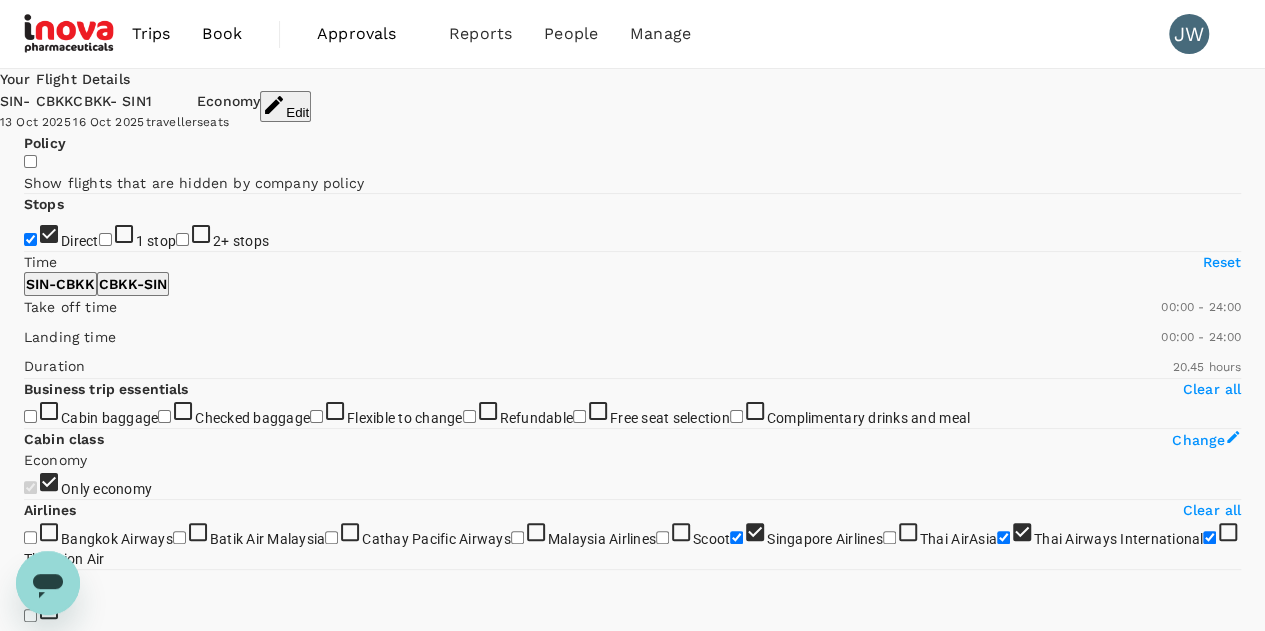 checkbox on "false" 